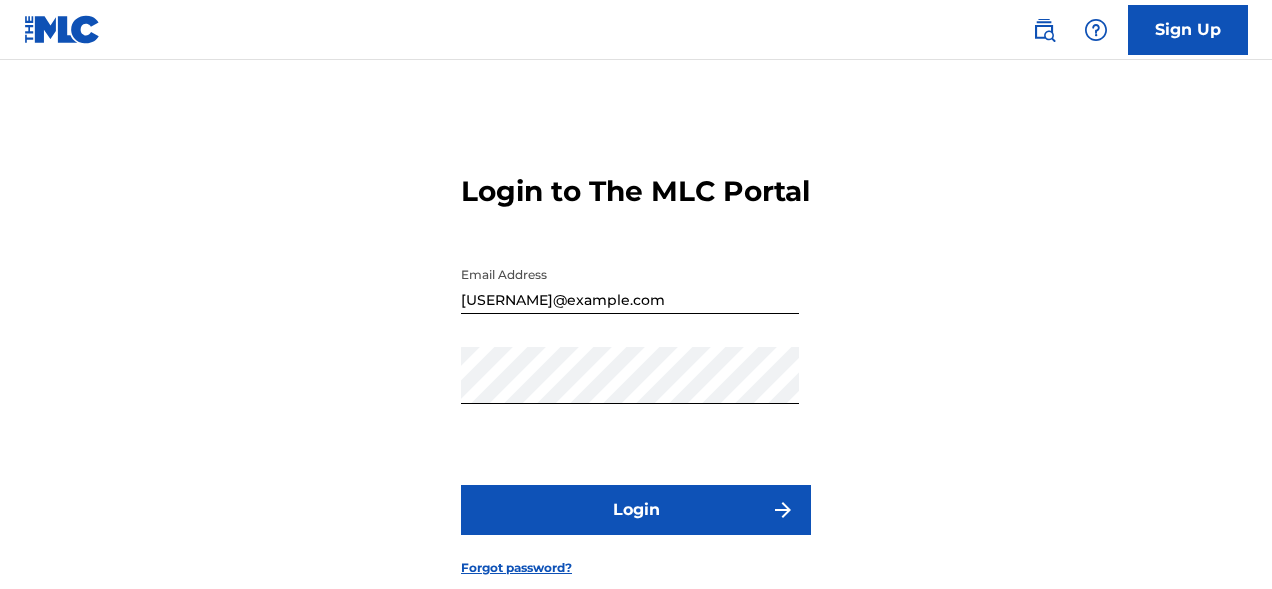 scroll, scrollTop: 0, scrollLeft: 0, axis: both 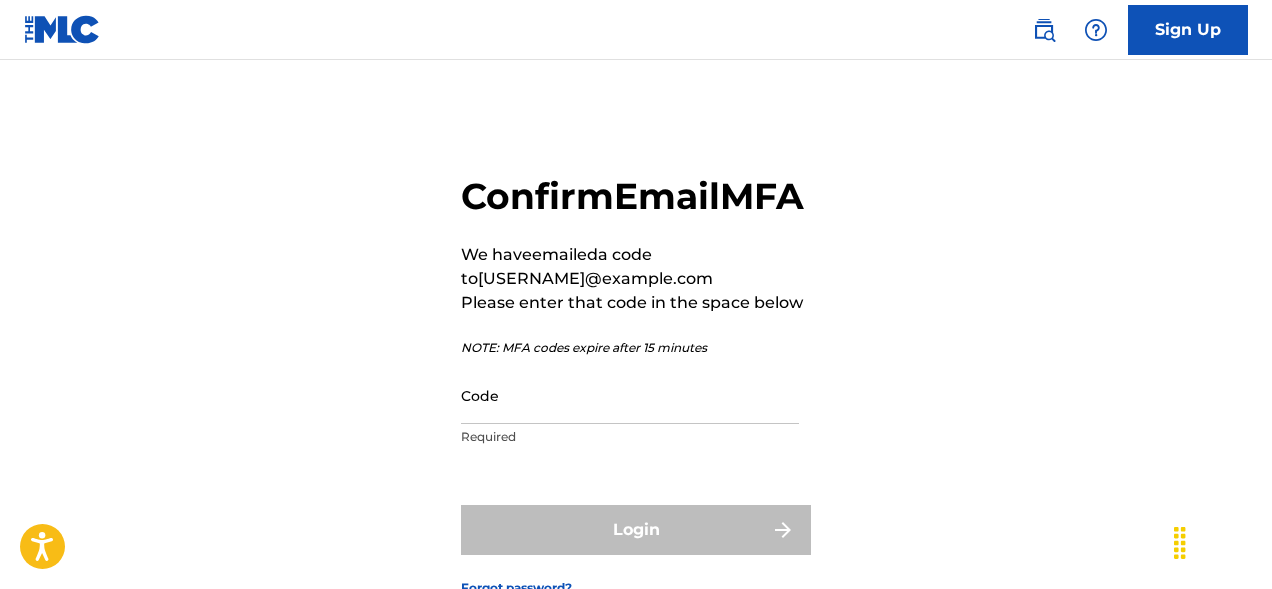 click on "Code" at bounding box center [630, 395] 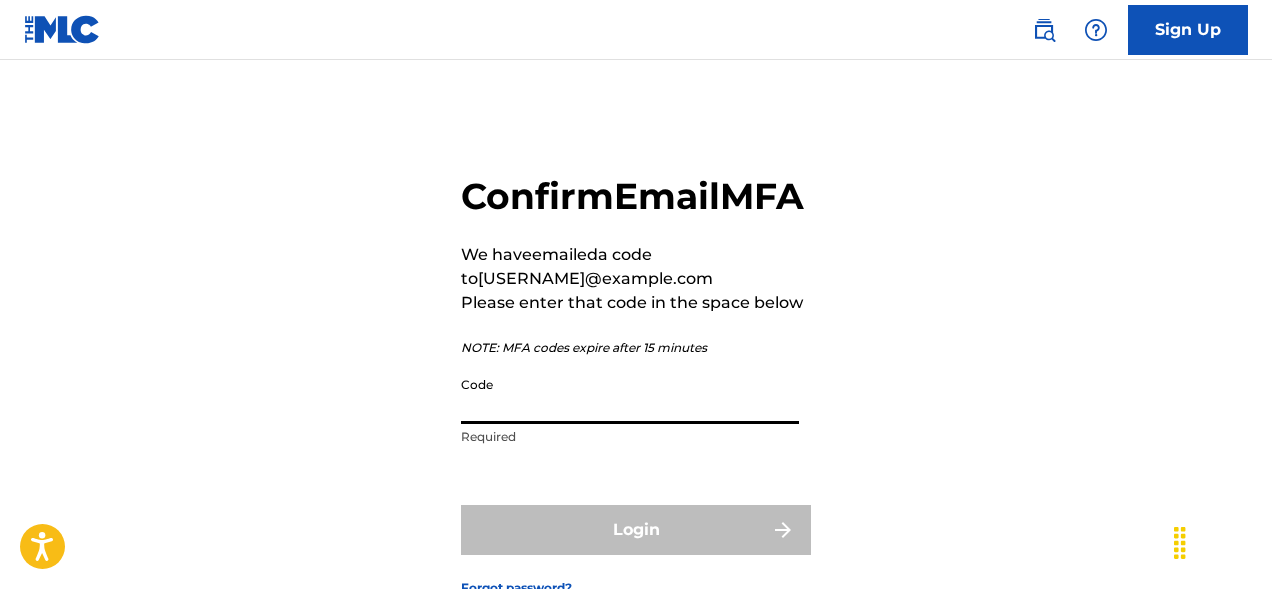 paste on "985998" 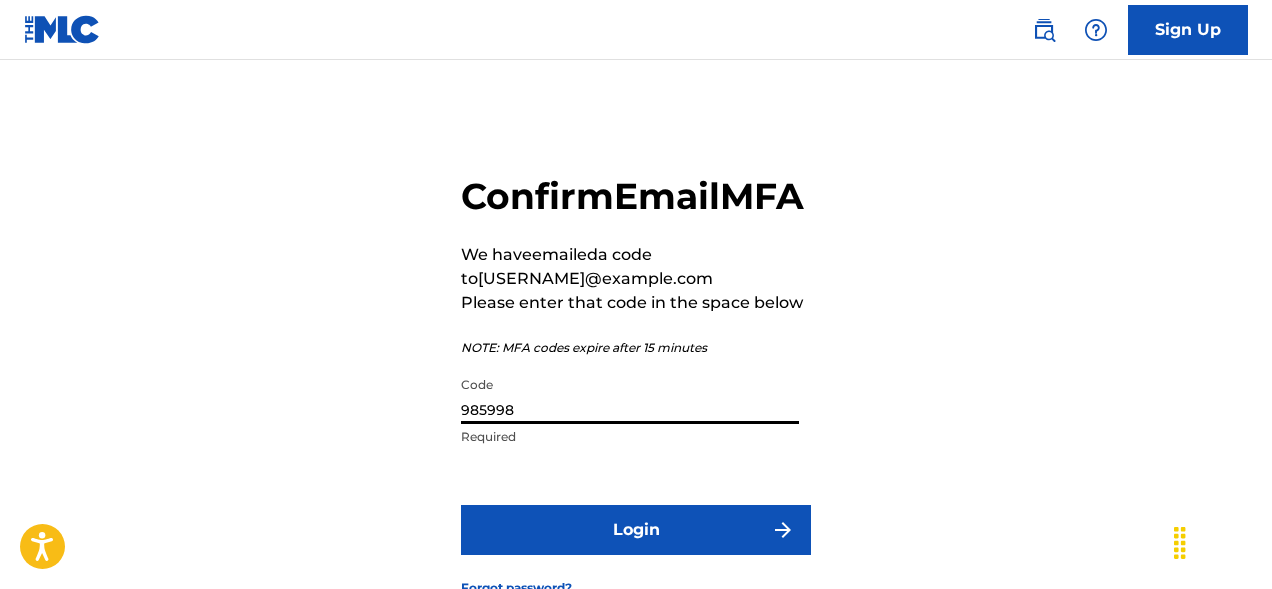 scroll, scrollTop: 102, scrollLeft: 0, axis: vertical 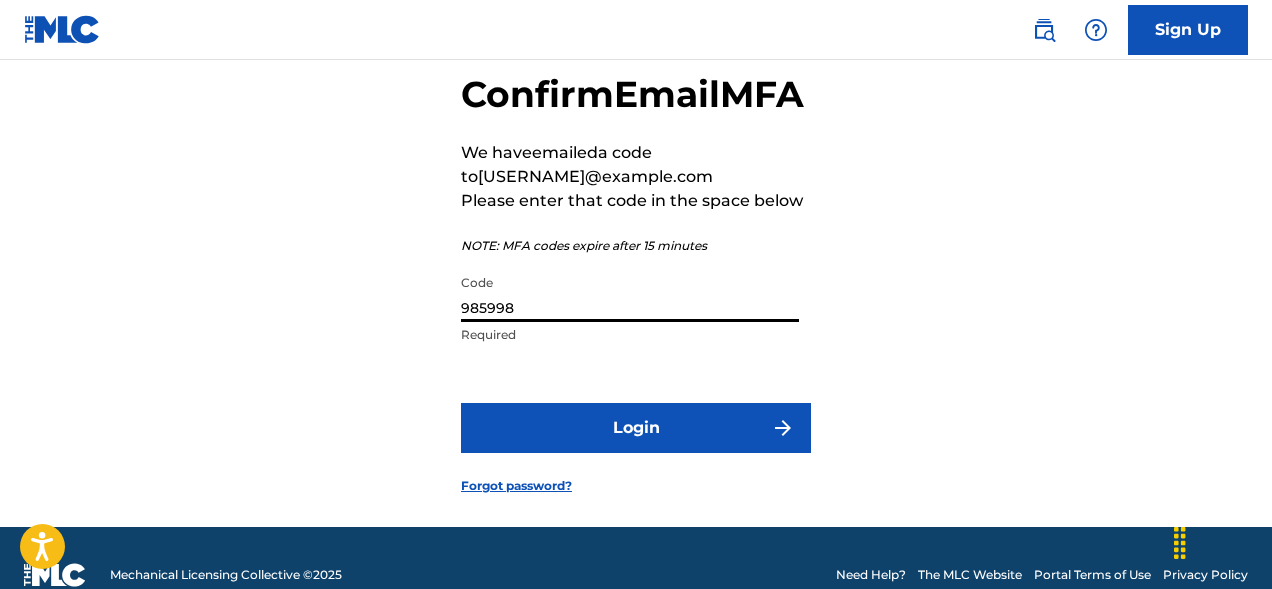 type on "985998" 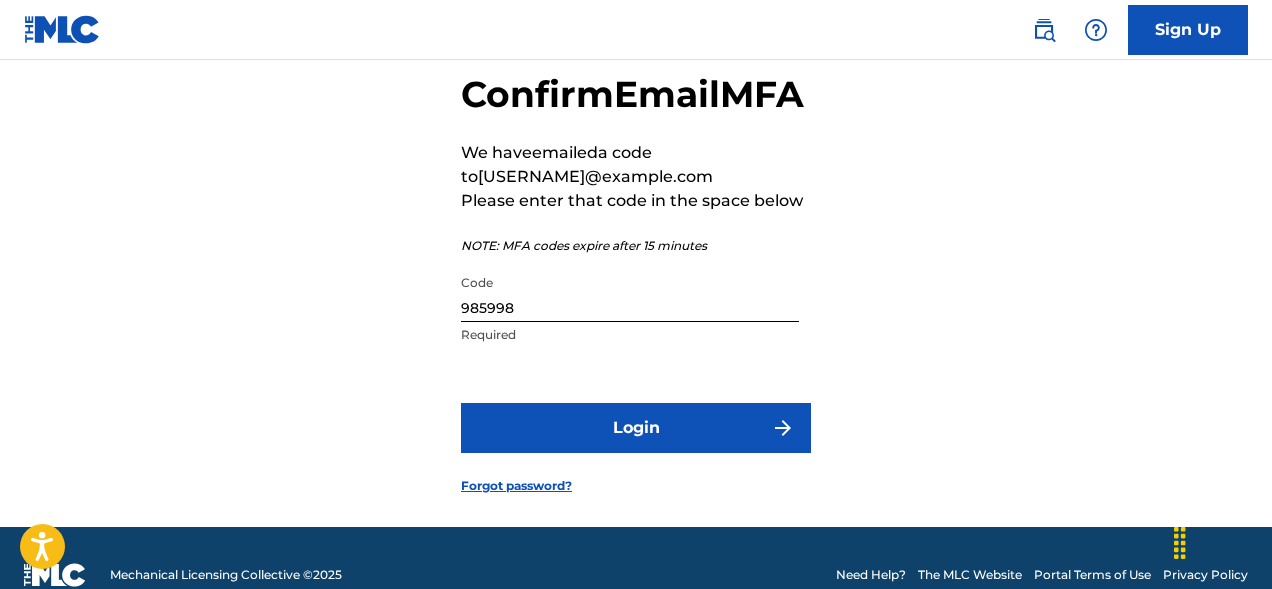click on "Login" at bounding box center [636, 428] 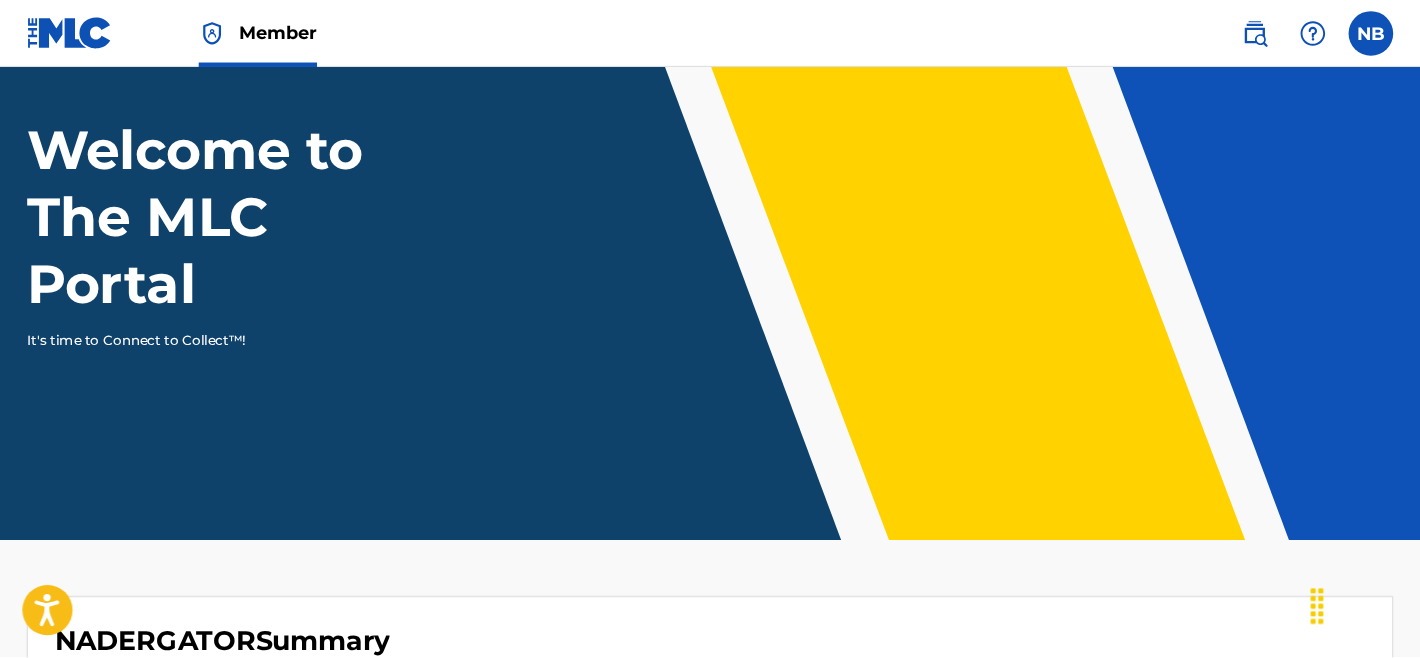 scroll, scrollTop: 0, scrollLeft: 0, axis: both 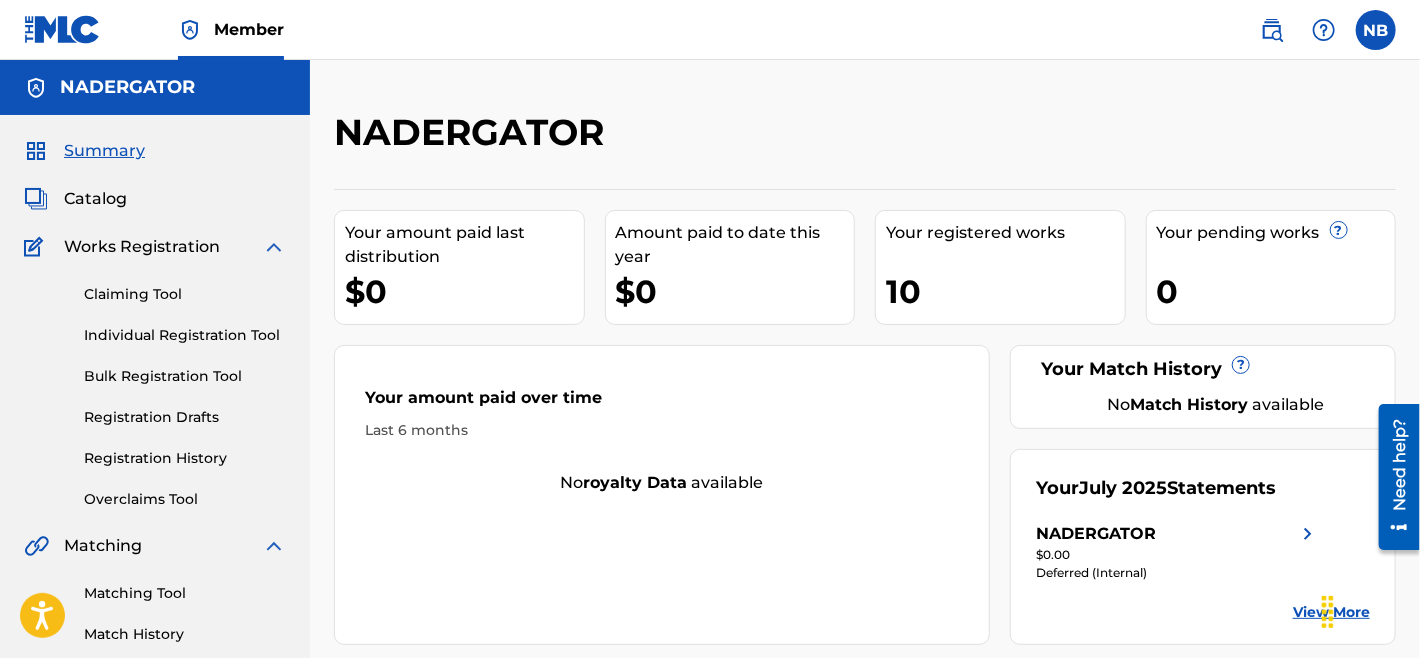 click on "Individual Registration Tool" at bounding box center [185, 335] 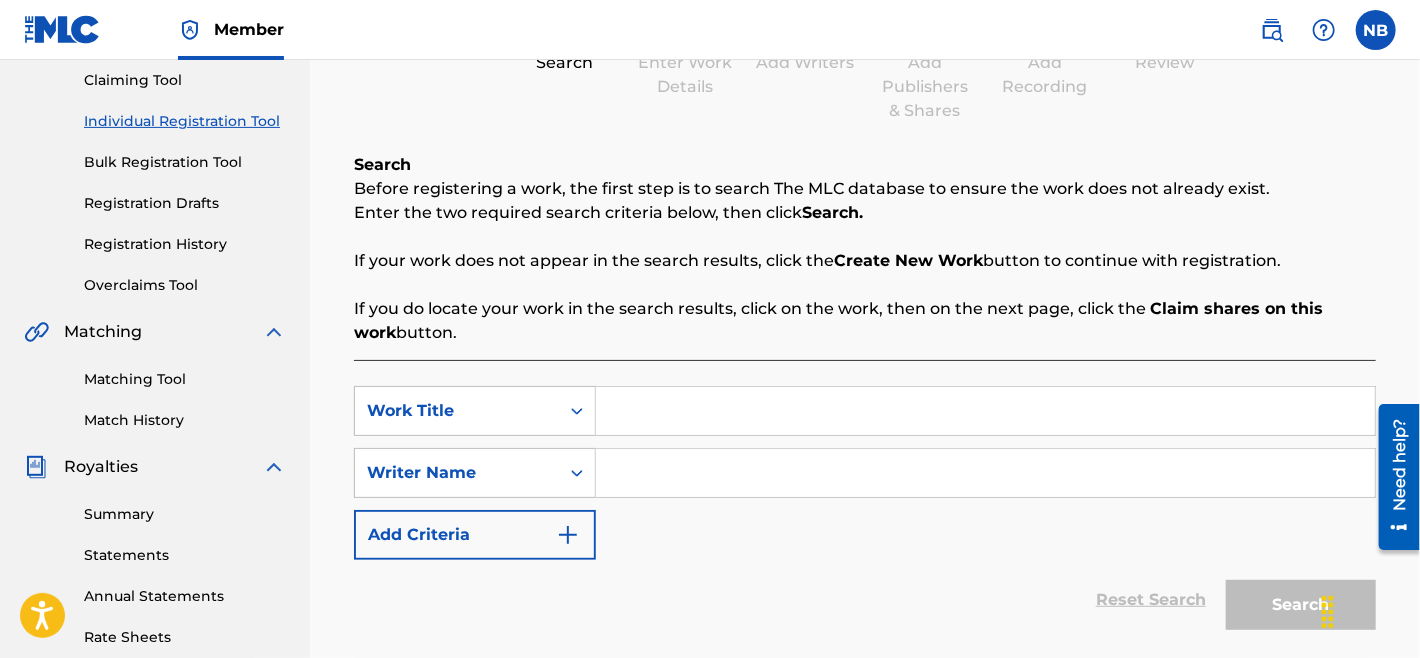 scroll, scrollTop: 321, scrollLeft: 0, axis: vertical 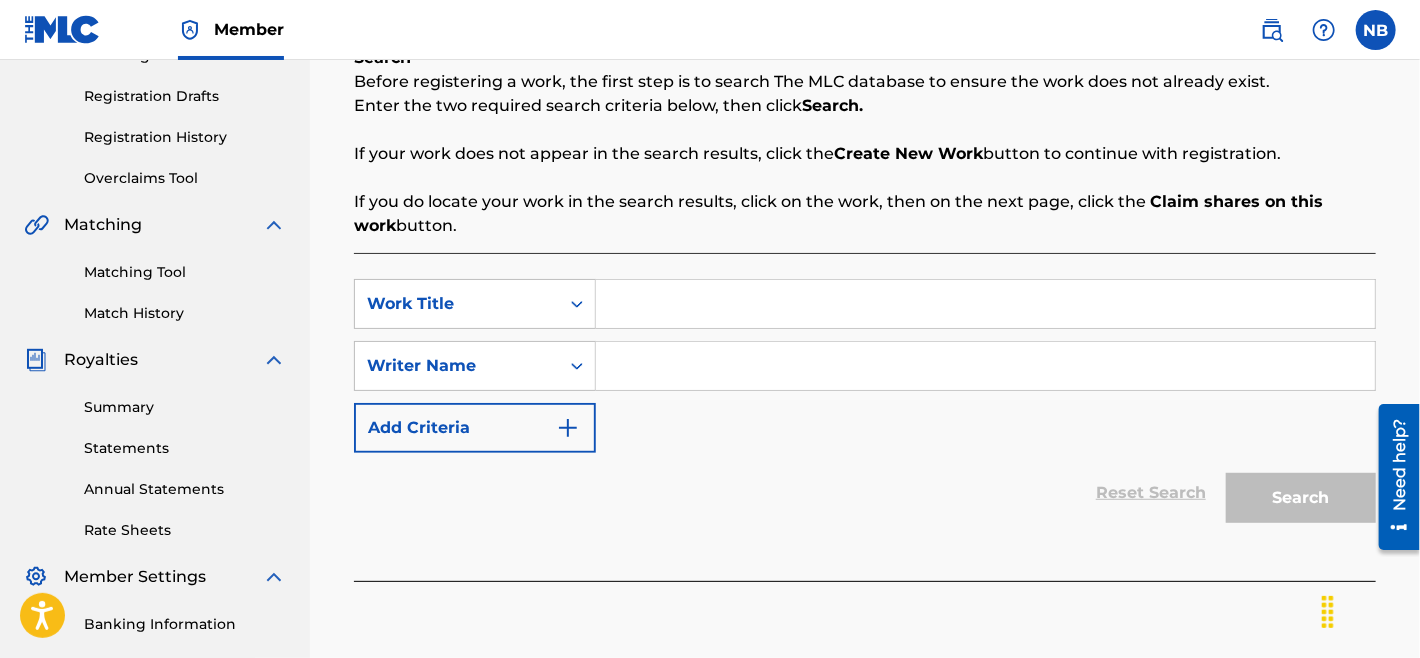 click at bounding box center (985, 304) 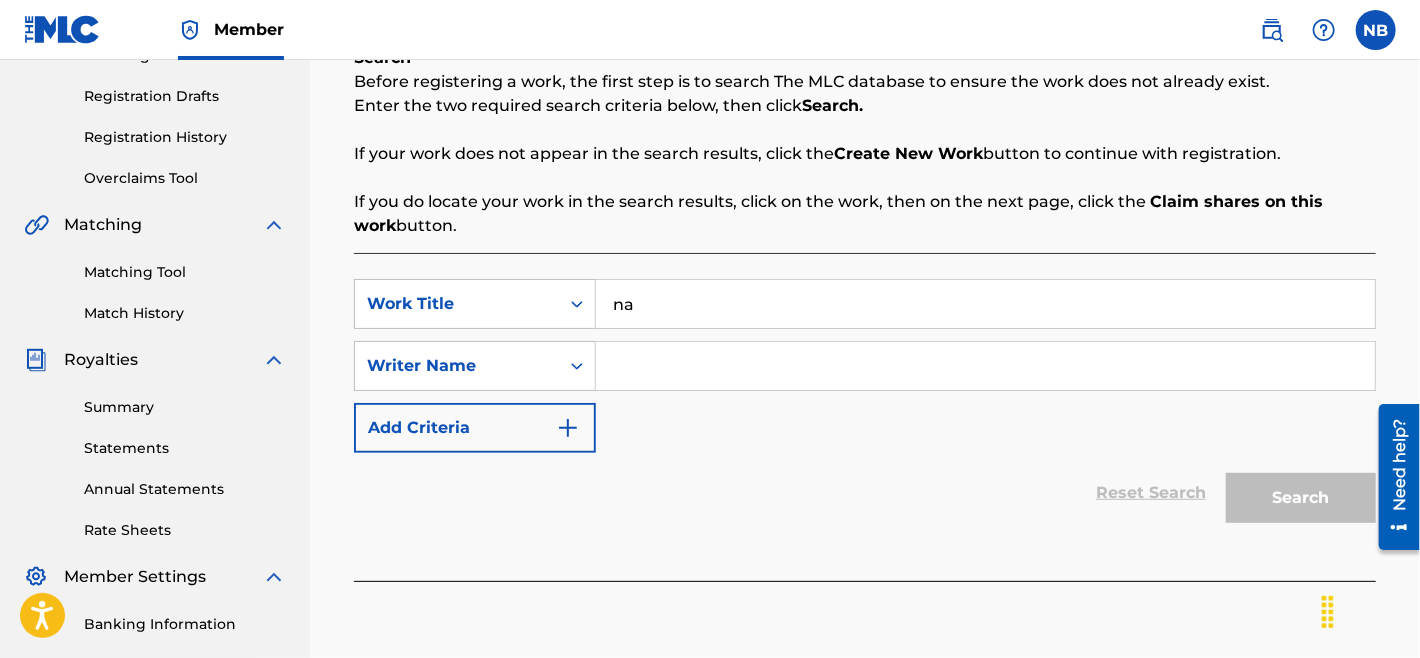 type on "n" 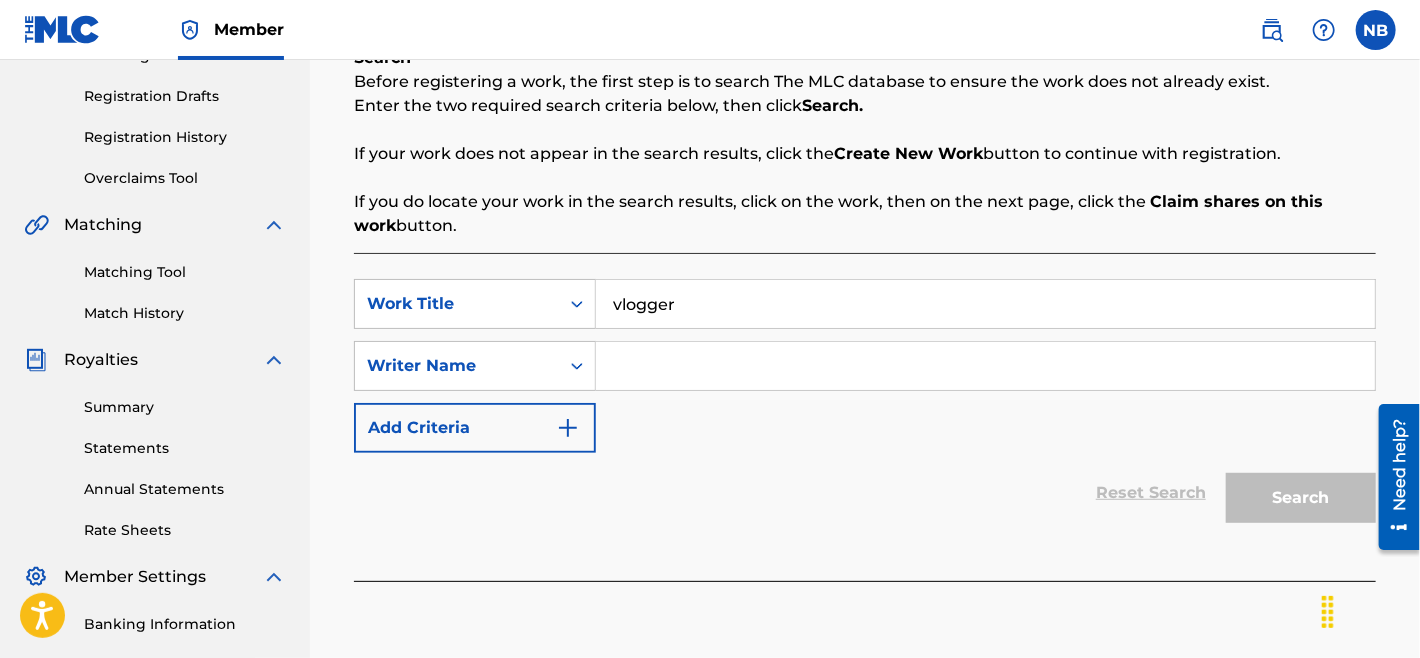 type on "vlogger" 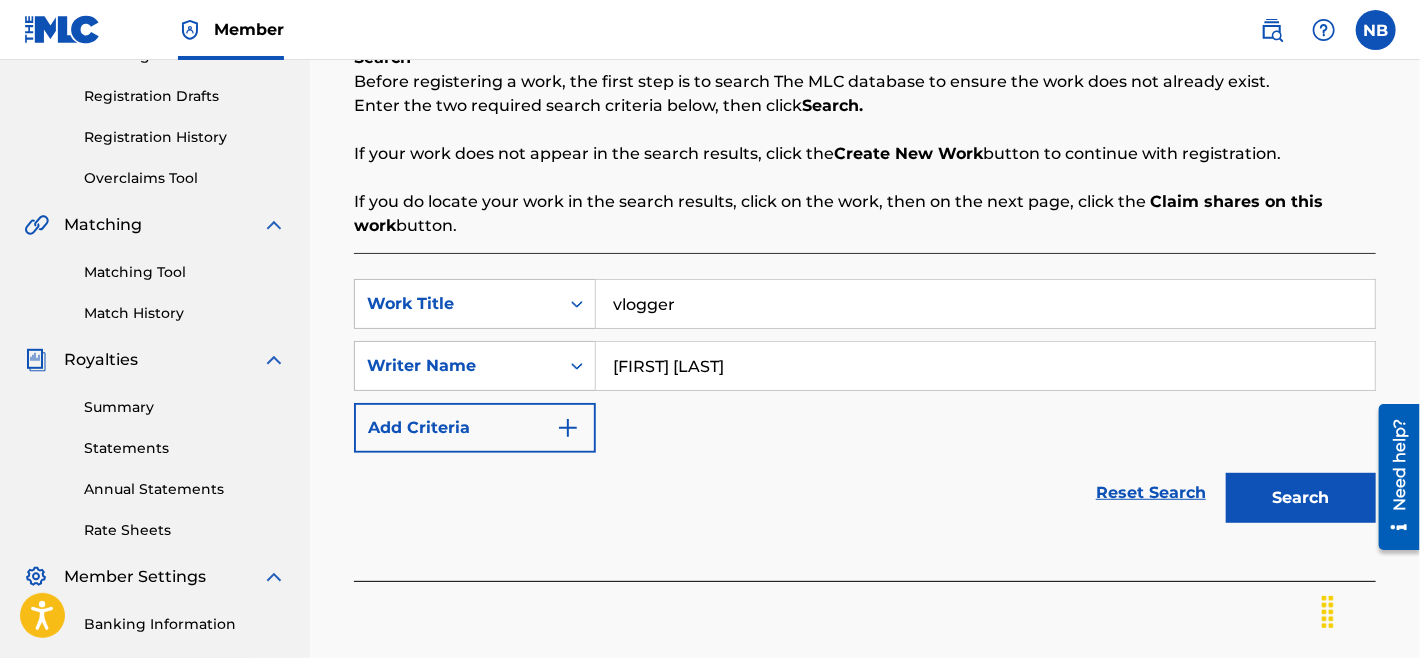 type on "[FIRST] [LAST]" 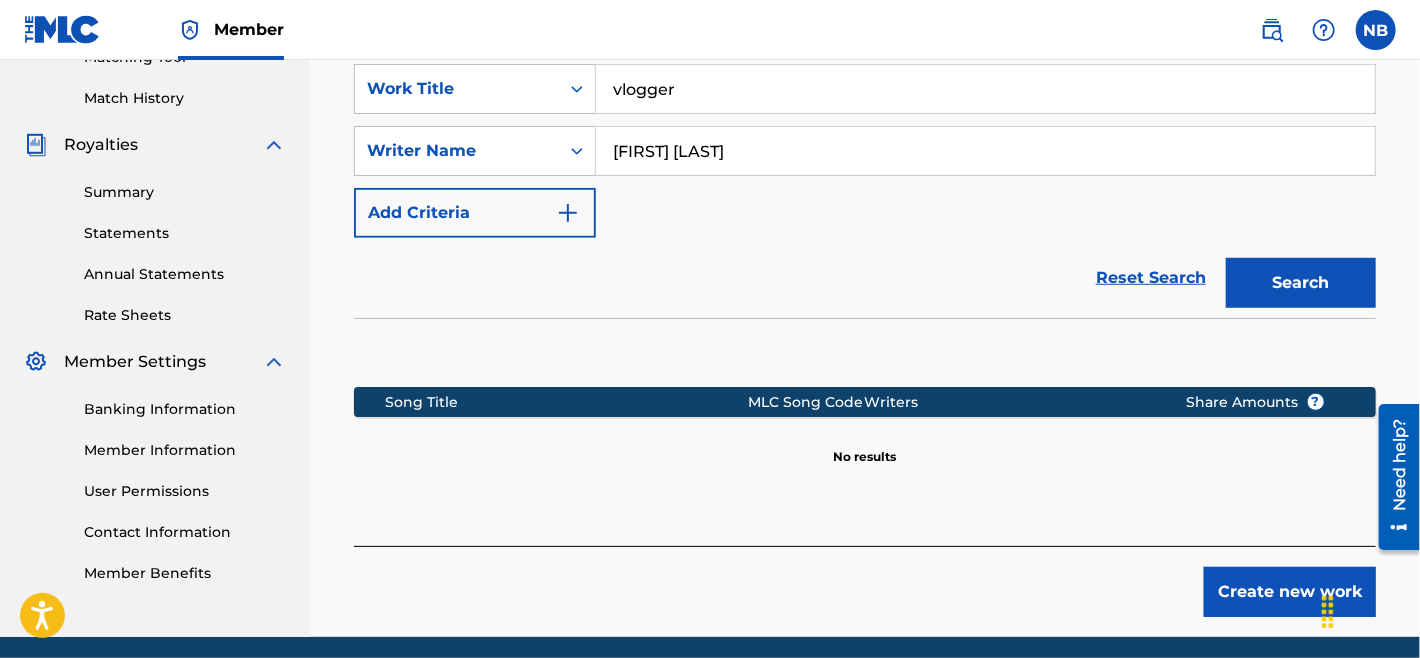 scroll, scrollTop: 623, scrollLeft: 0, axis: vertical 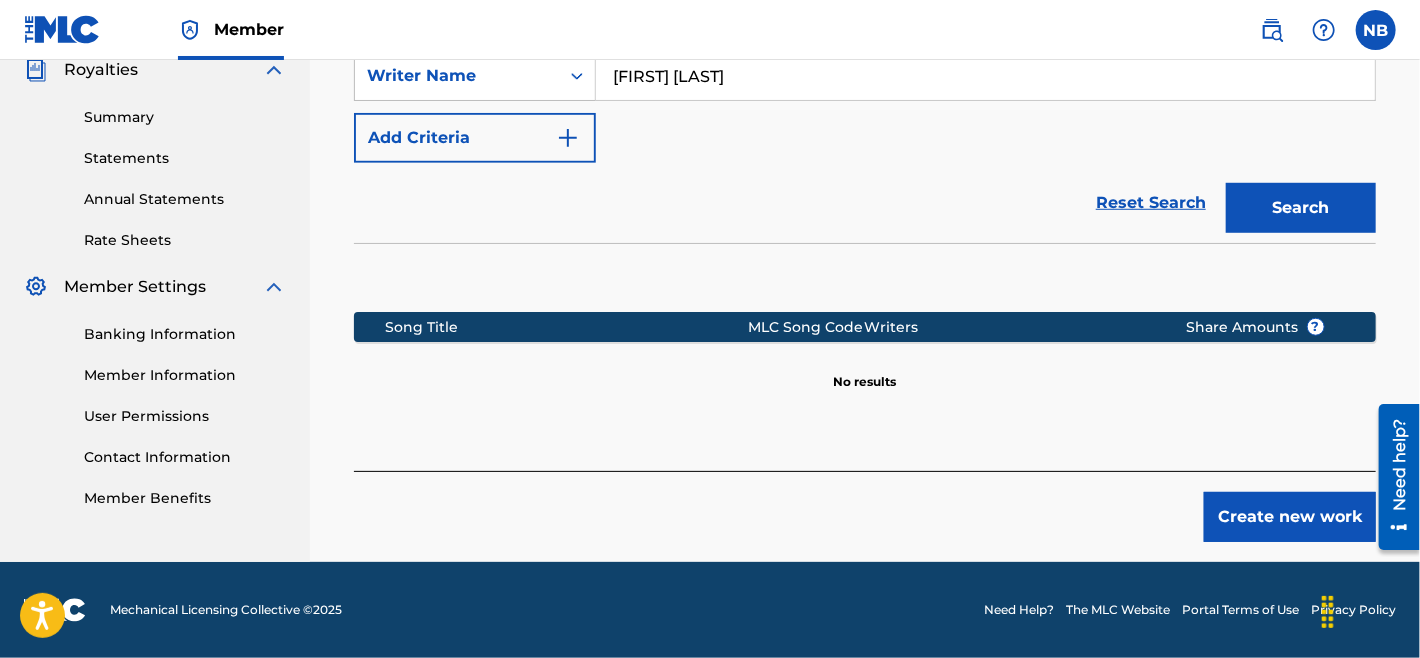 click on "Create new work" at bounding box center (1290, 517) 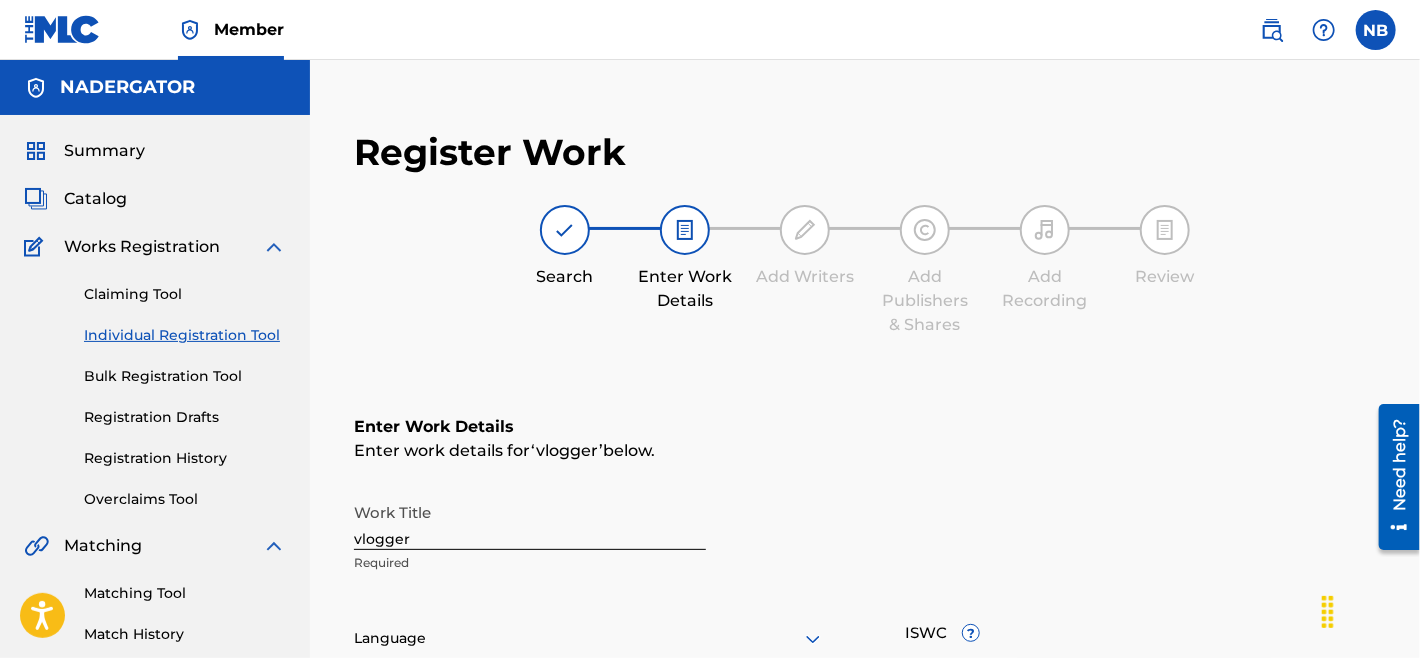 scroll, scrollTop: 107, scrollLeft: 0, axis: vertical 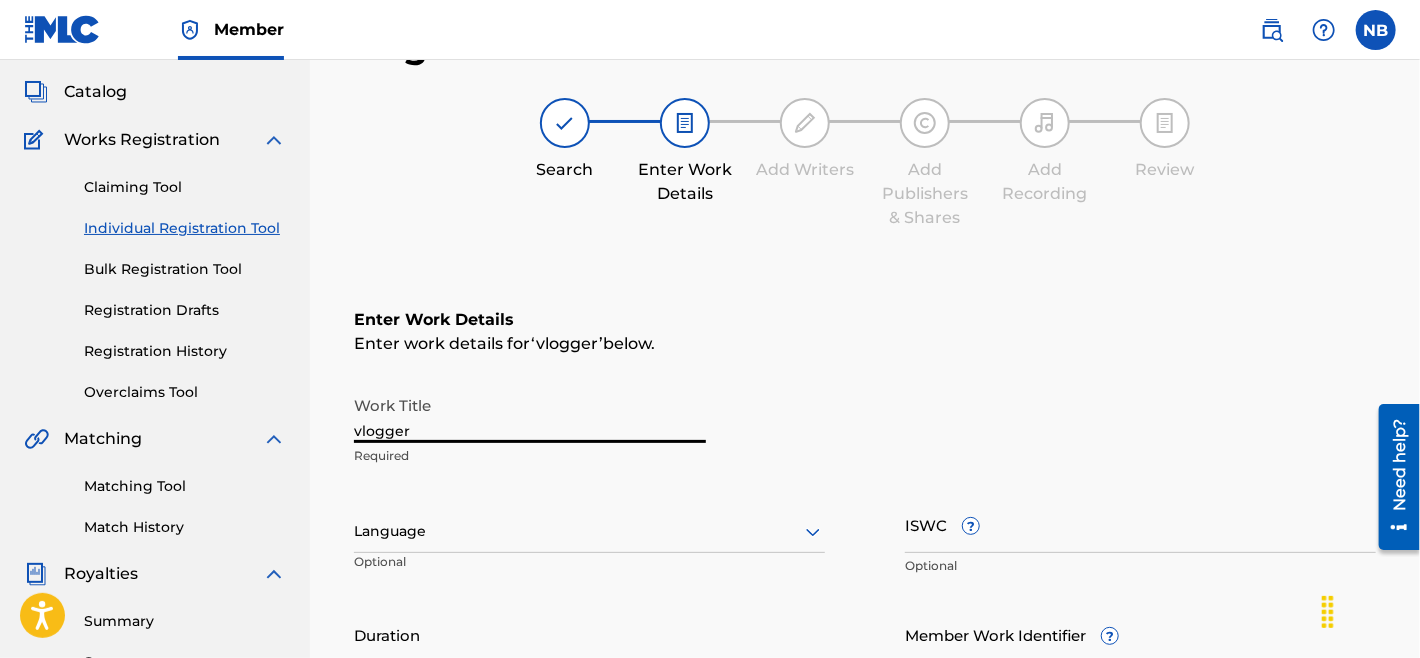 click on "vlogger" at bounding box center [530, 414] 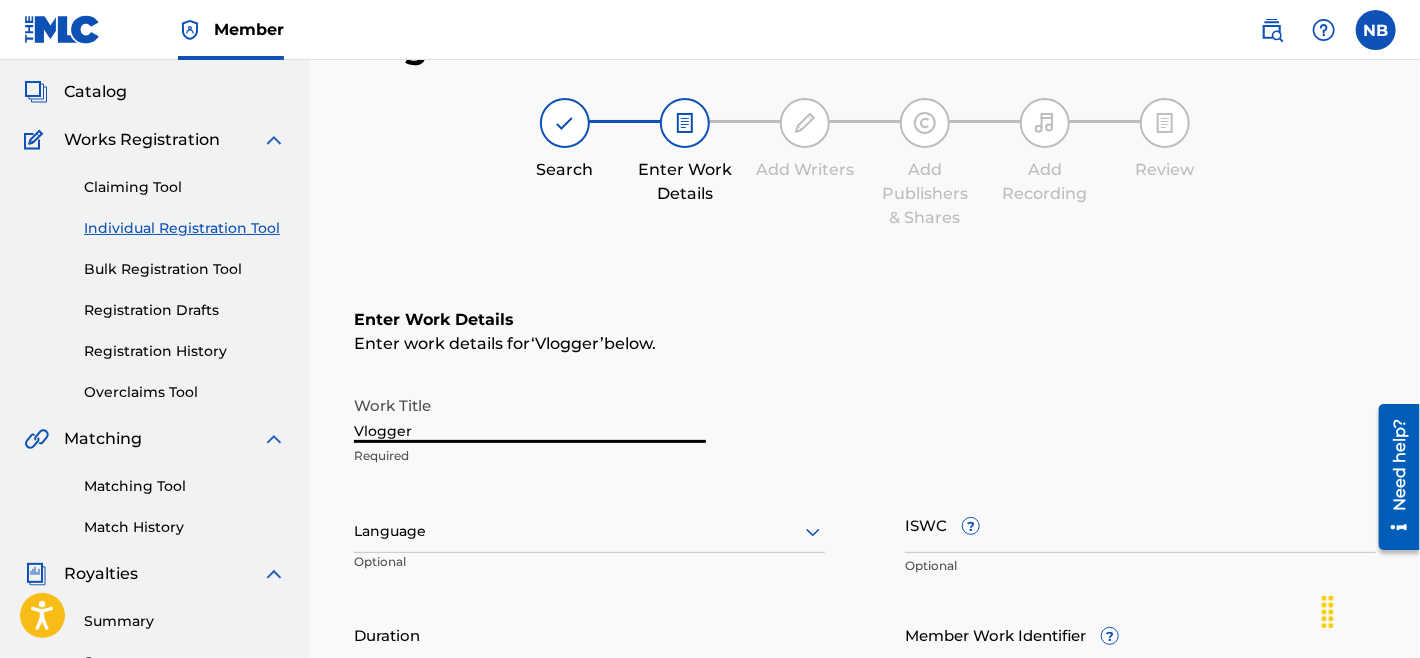 scroll, scrollTop: 321, scrollLeft: 0, axis: vertical 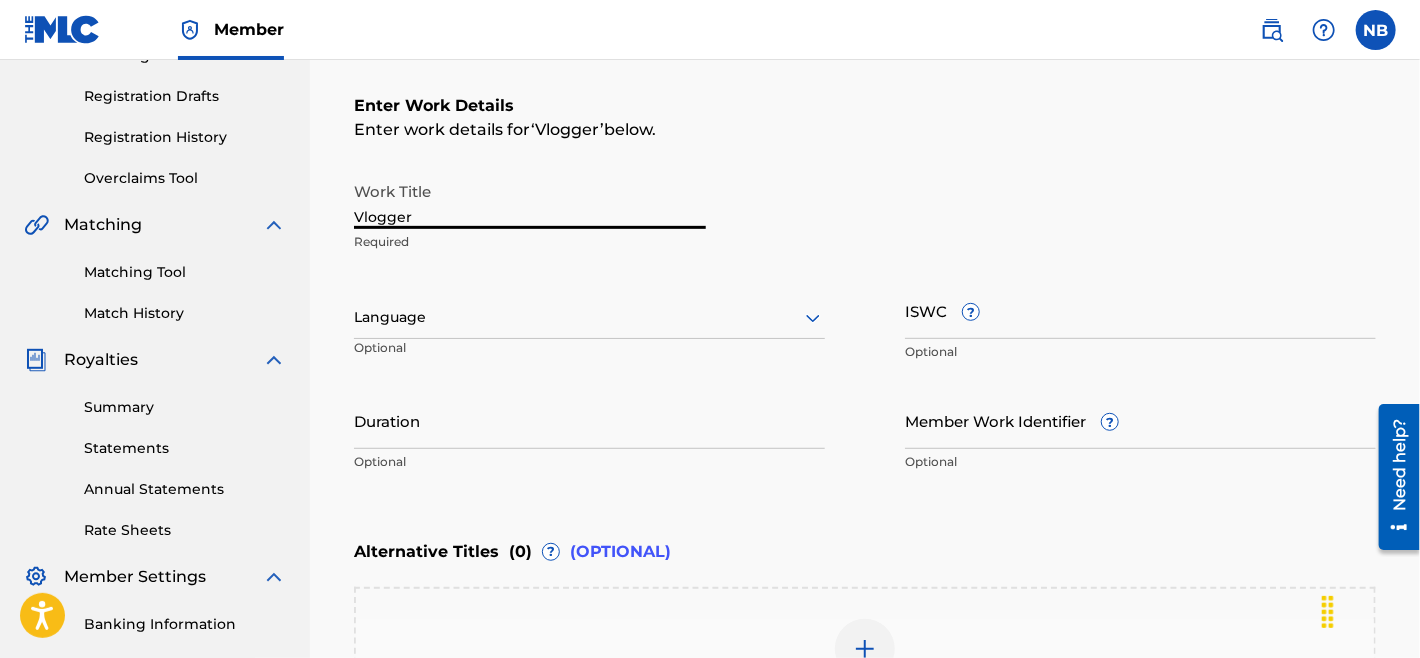type on "Vlogger" 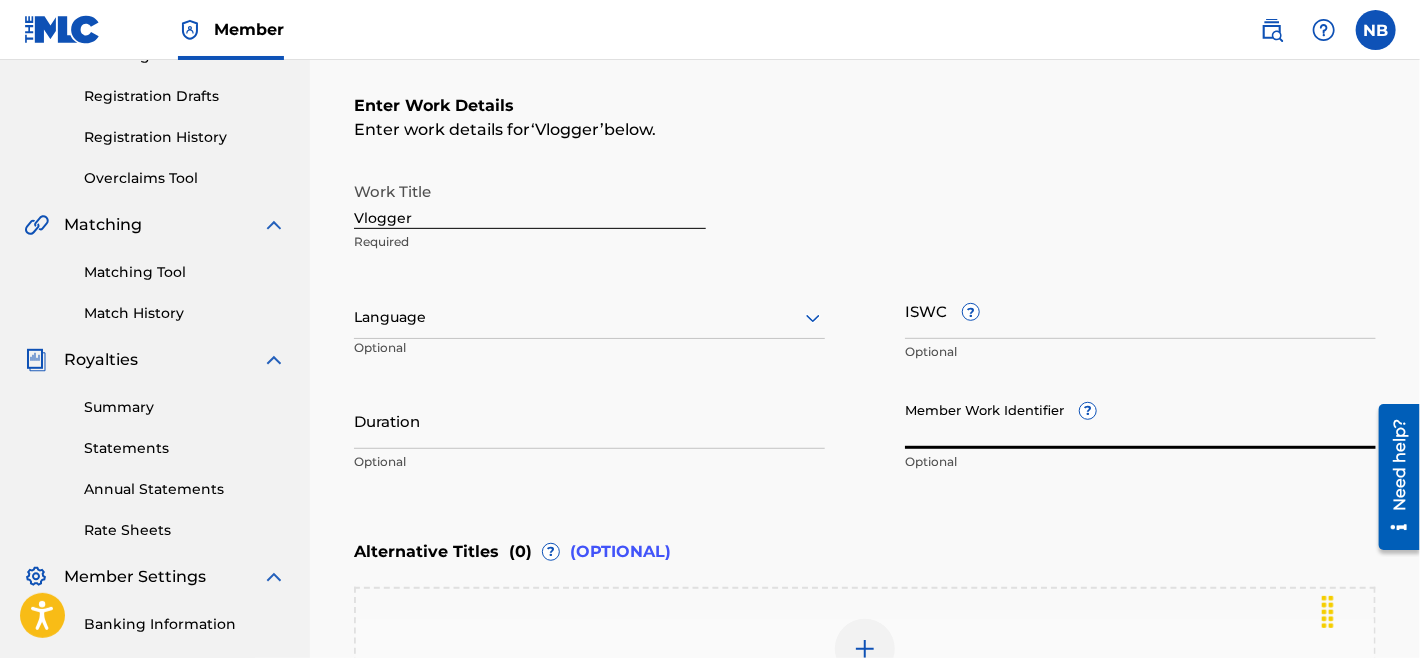 click on "Member Work Identifier   ?" at bounding box center (1140, 420) 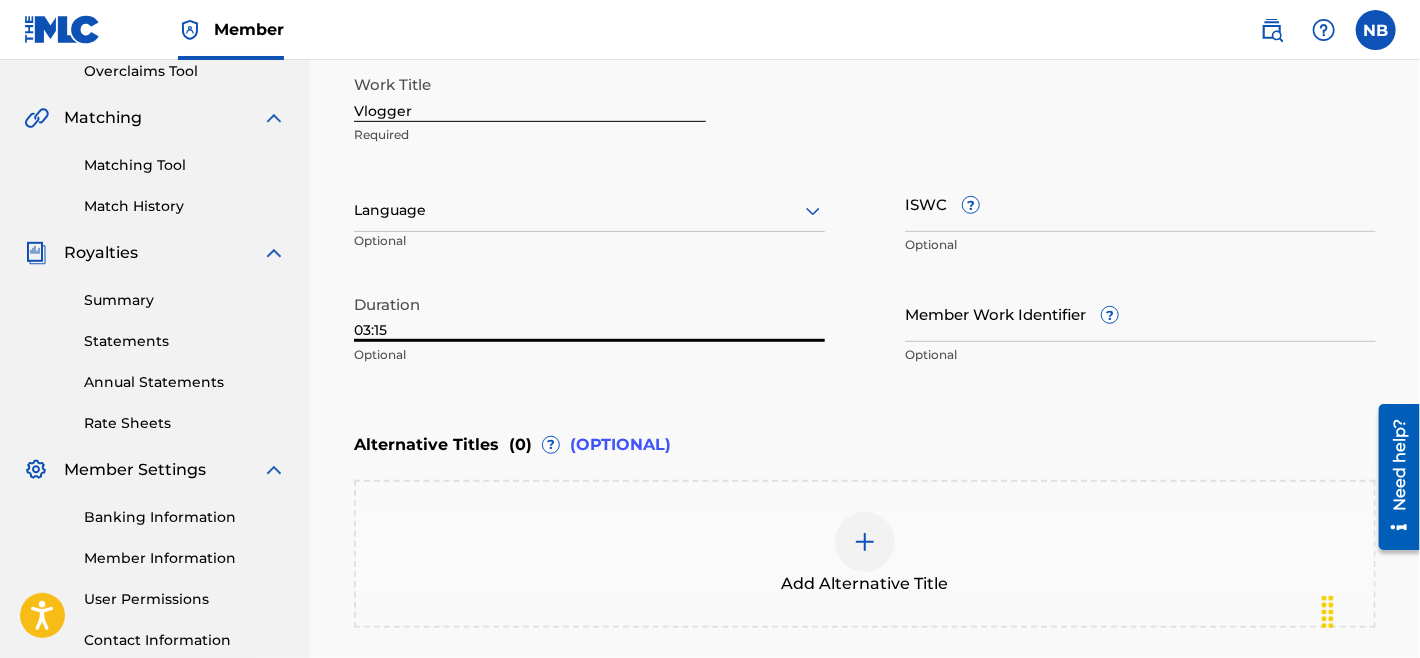 scroll, scrollTop: 633, scrollLeft: 0, axis: vertical 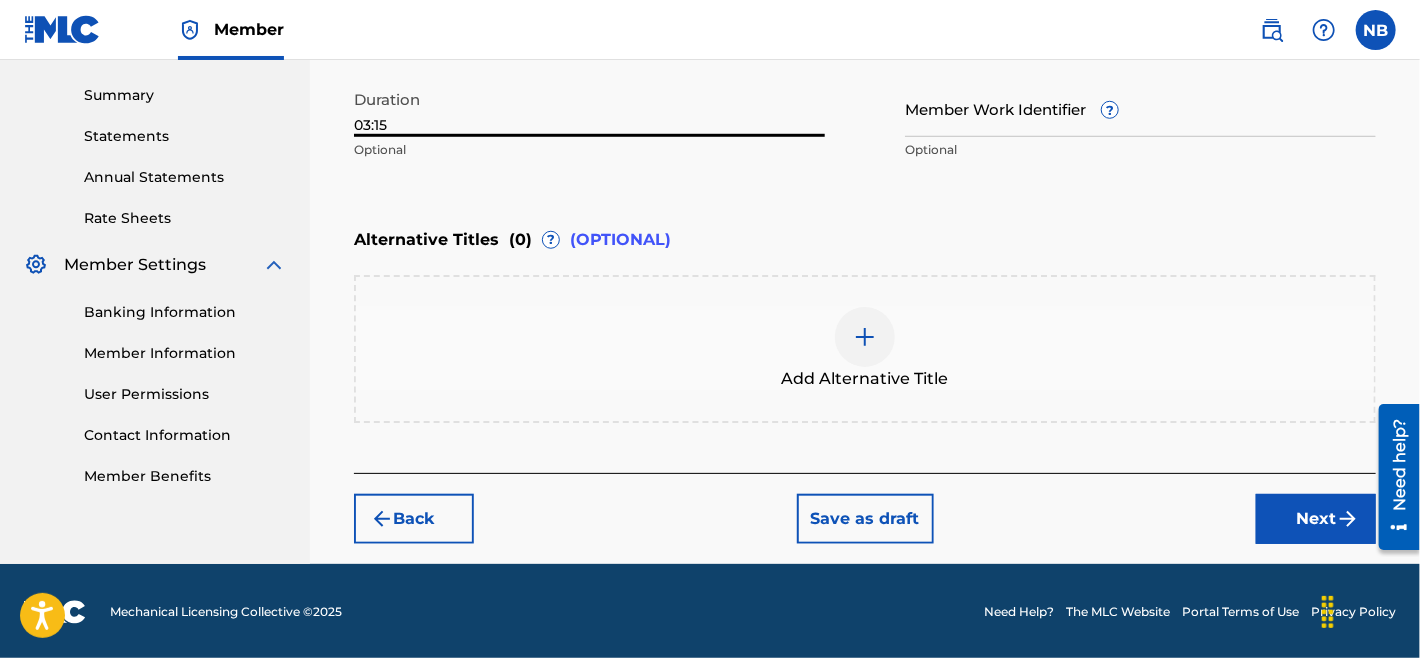 type on "03:15" 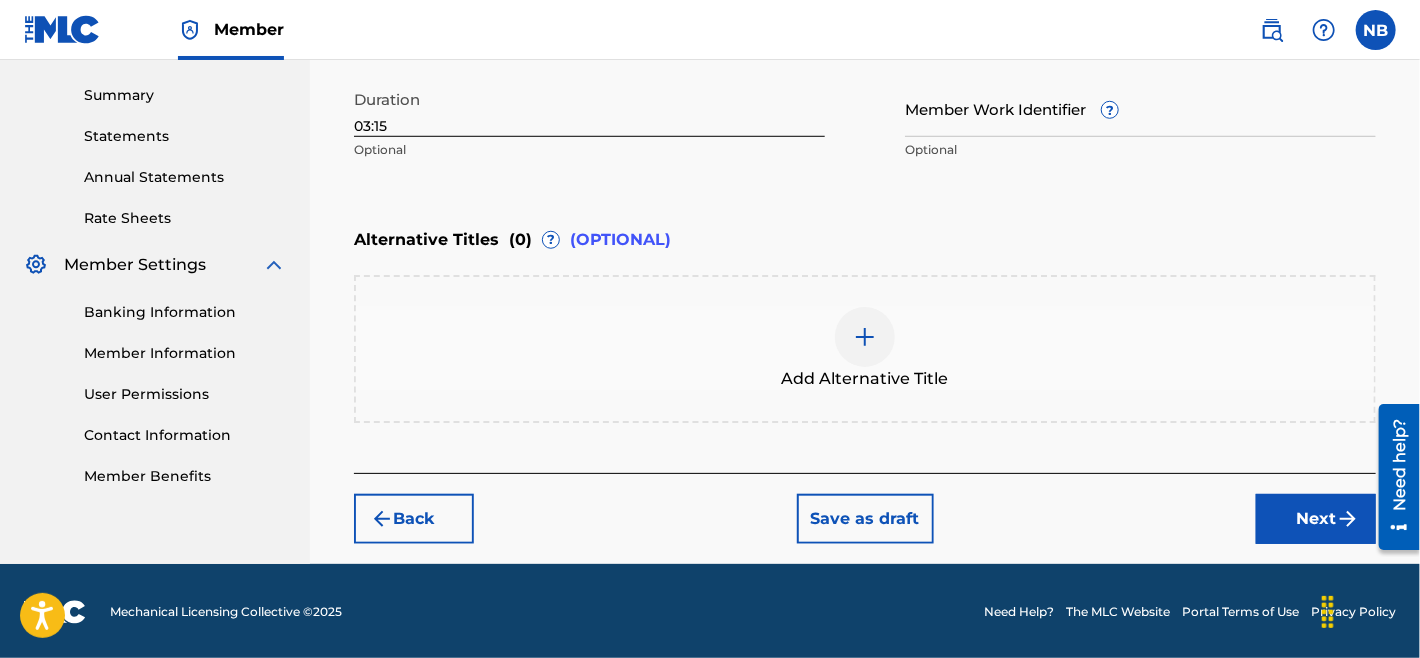 click on "Next" at bounding box center [1316, 519] 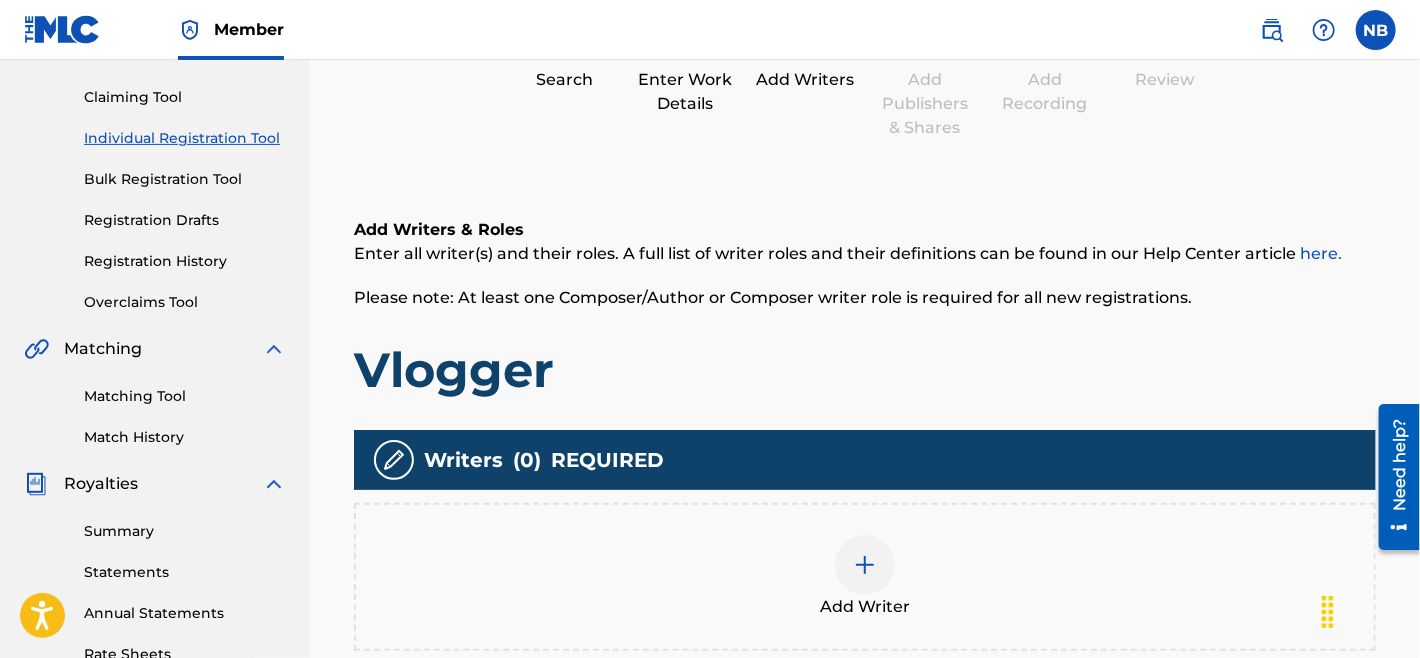 scroll, scrollTop: 304, scrollLeft: 0, axis: vertical 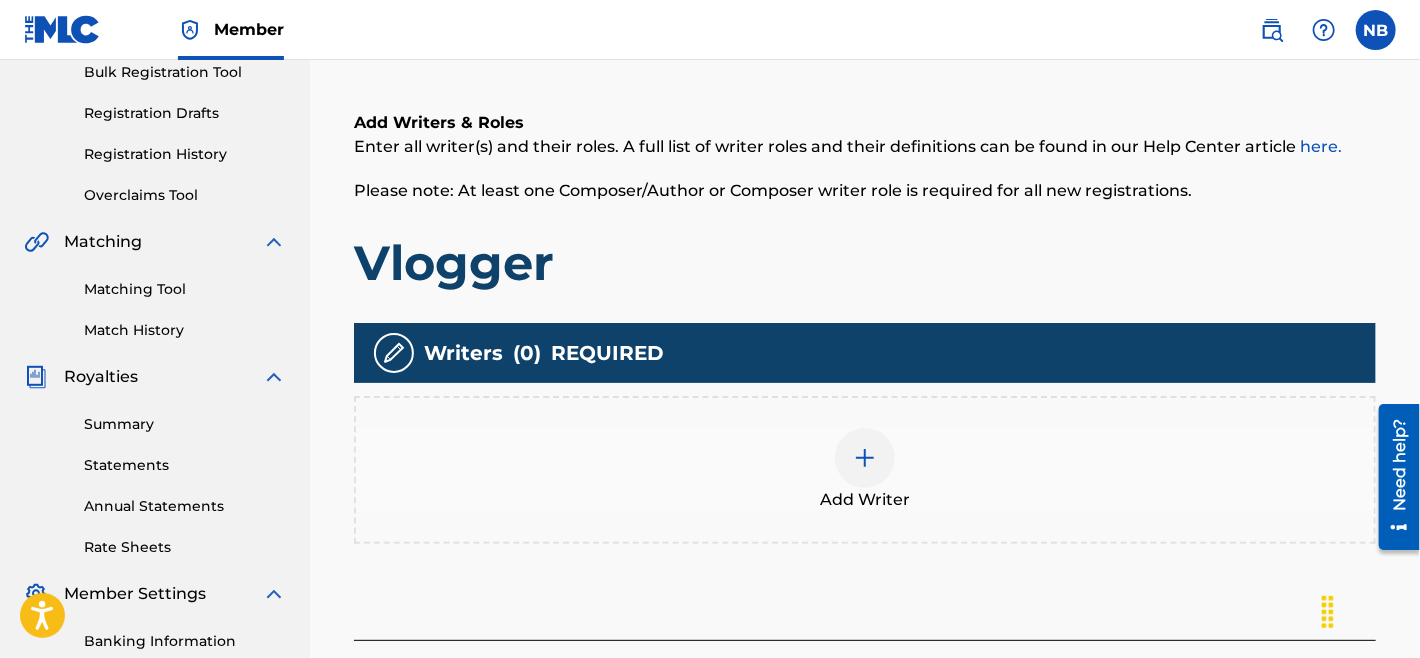 click at bounding box center [865, 458] 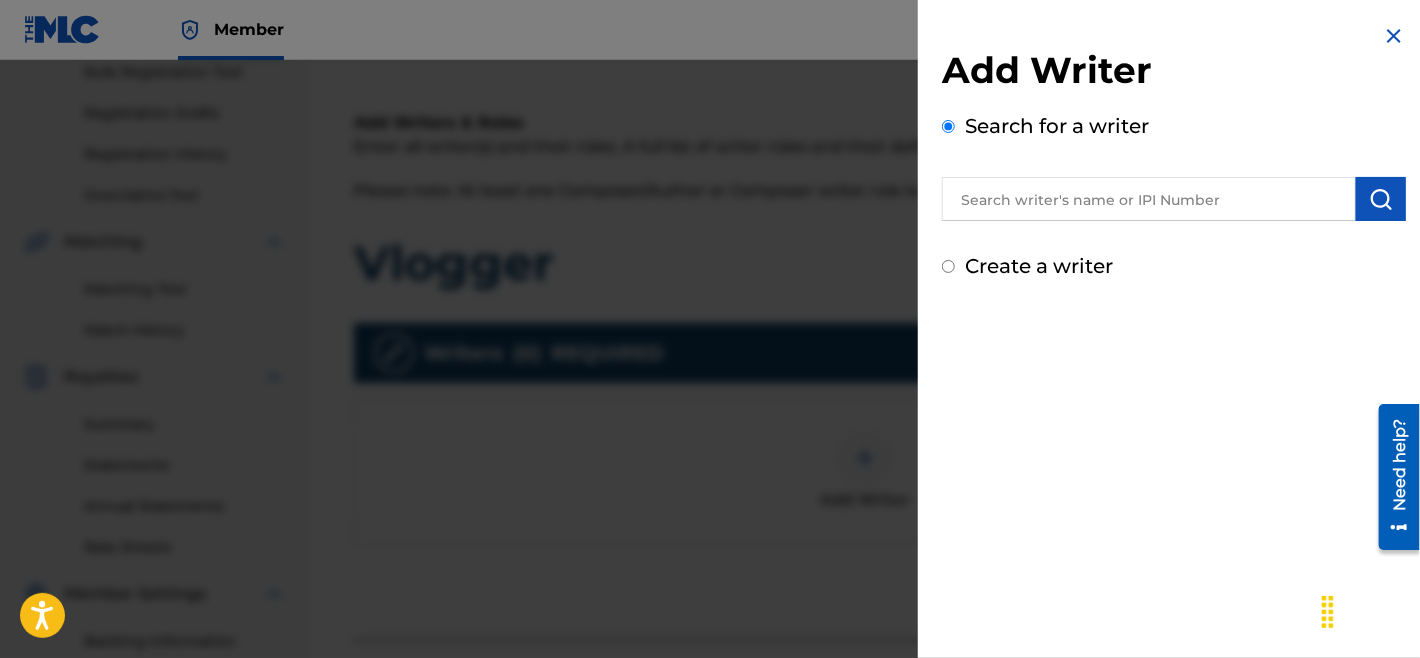 click at bounding box center [1149, 199] 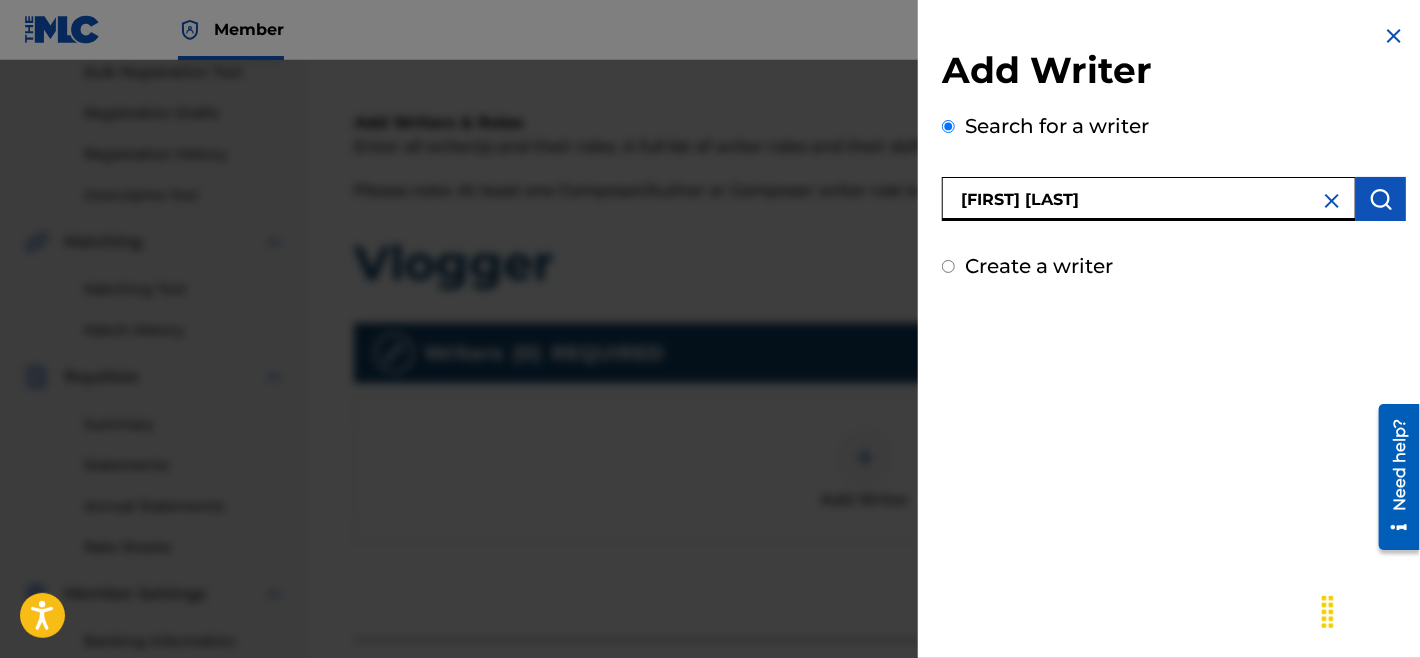 type on "[FIRST] [LAST]" 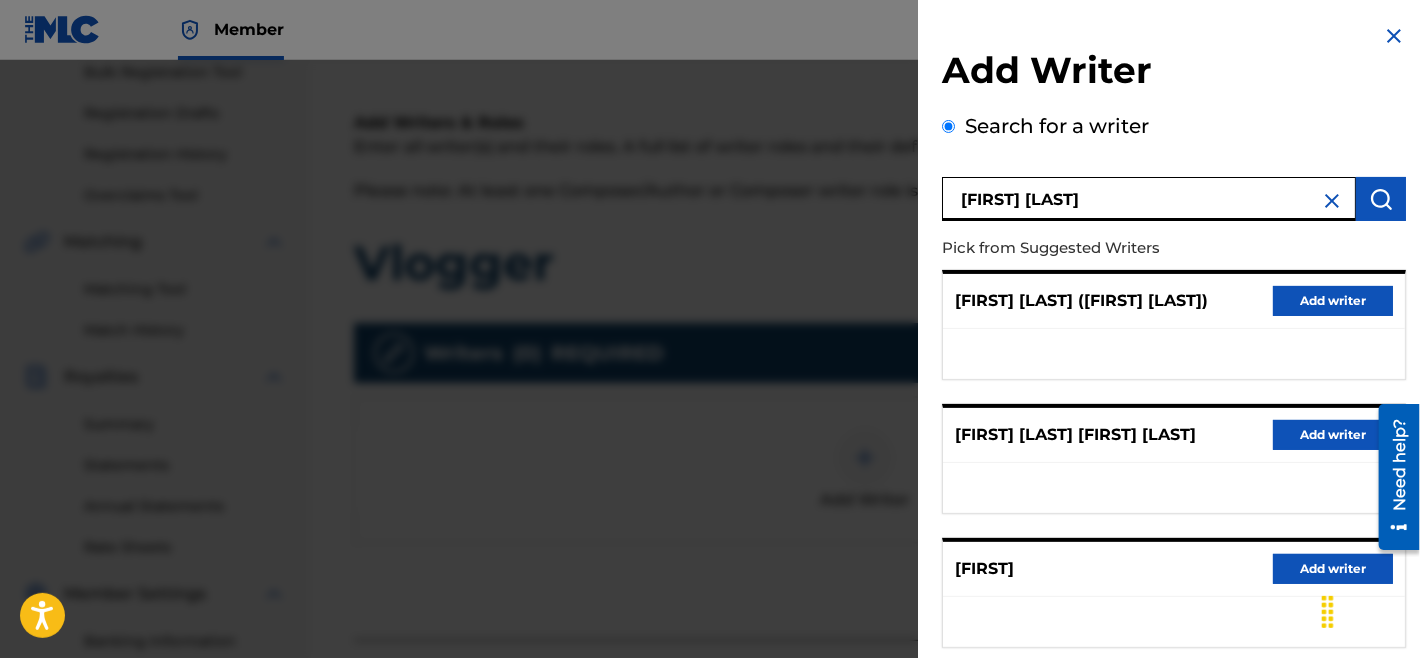 scroll, scrollTop: 241, scrollLeft: 0, axis: vertical 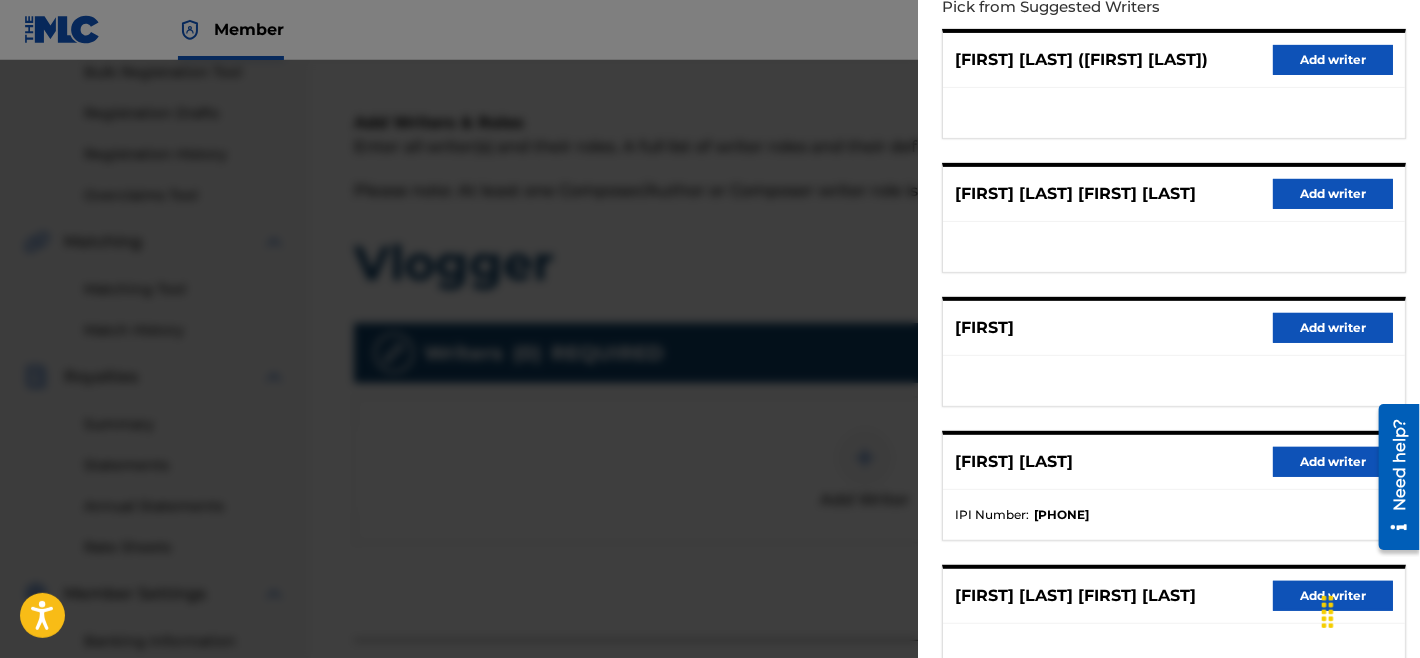 click on "Add writer" at bounding box center [1333, 462] 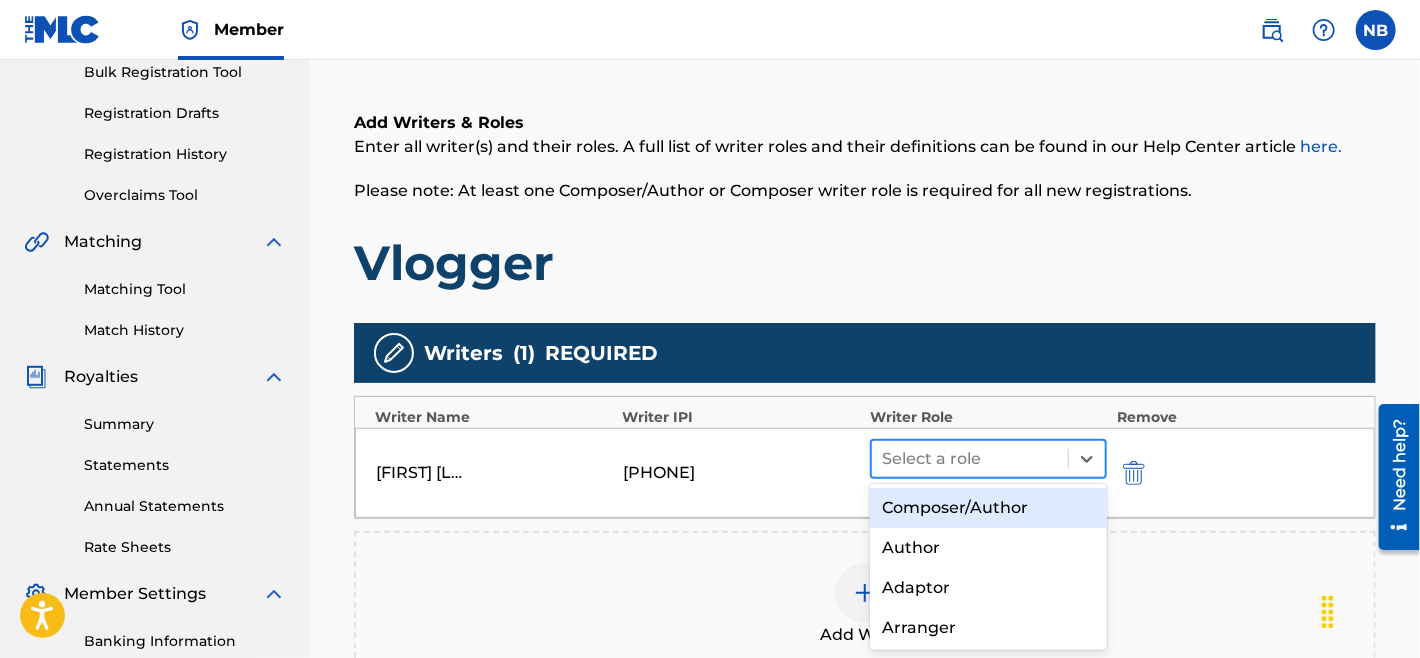 click at bounding box center [970, 459] 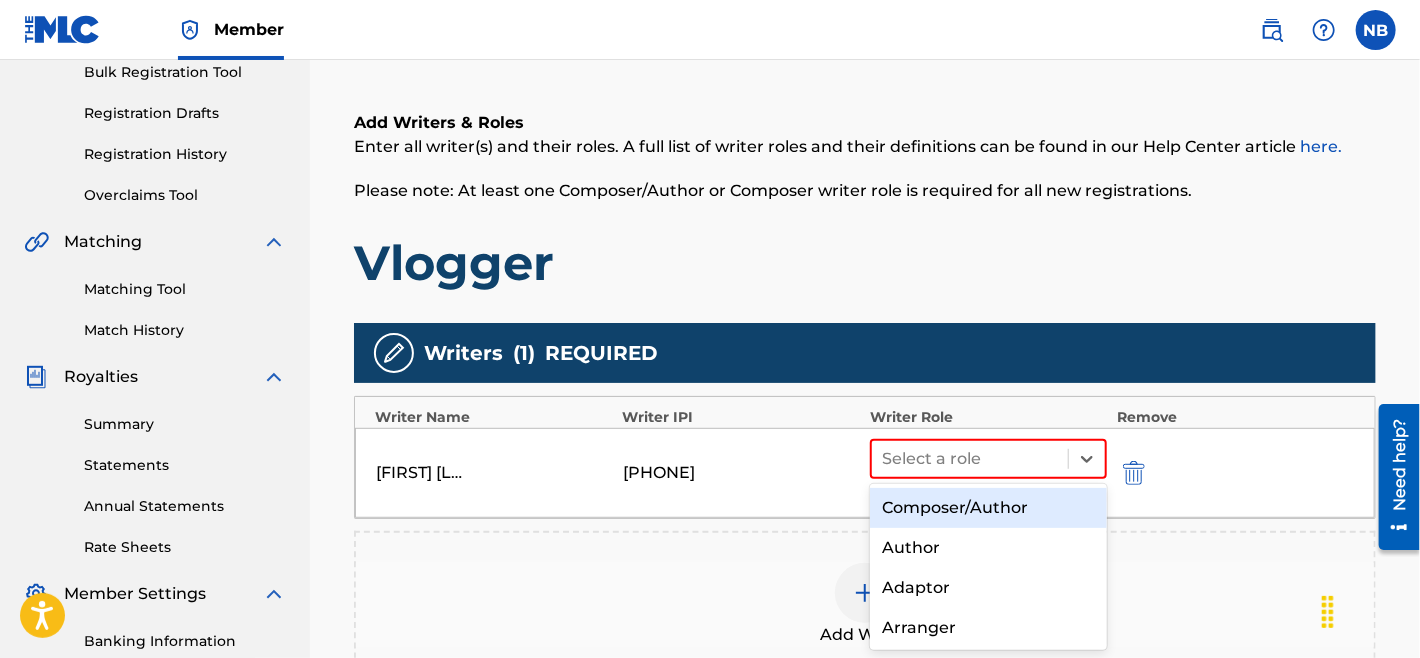 click on "Composer/Author" at bounding box center [988, 508] 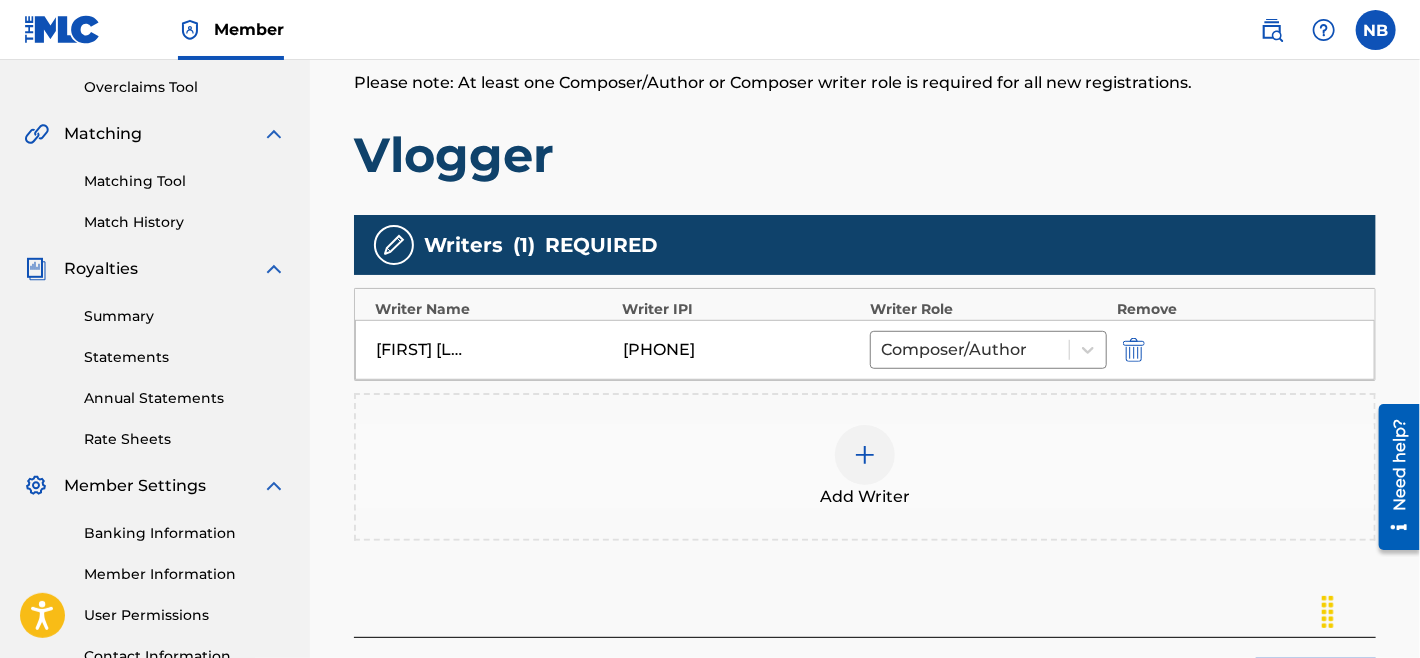 scroll, scrollTop: 519, scrollLeft: 0, axis: vertical 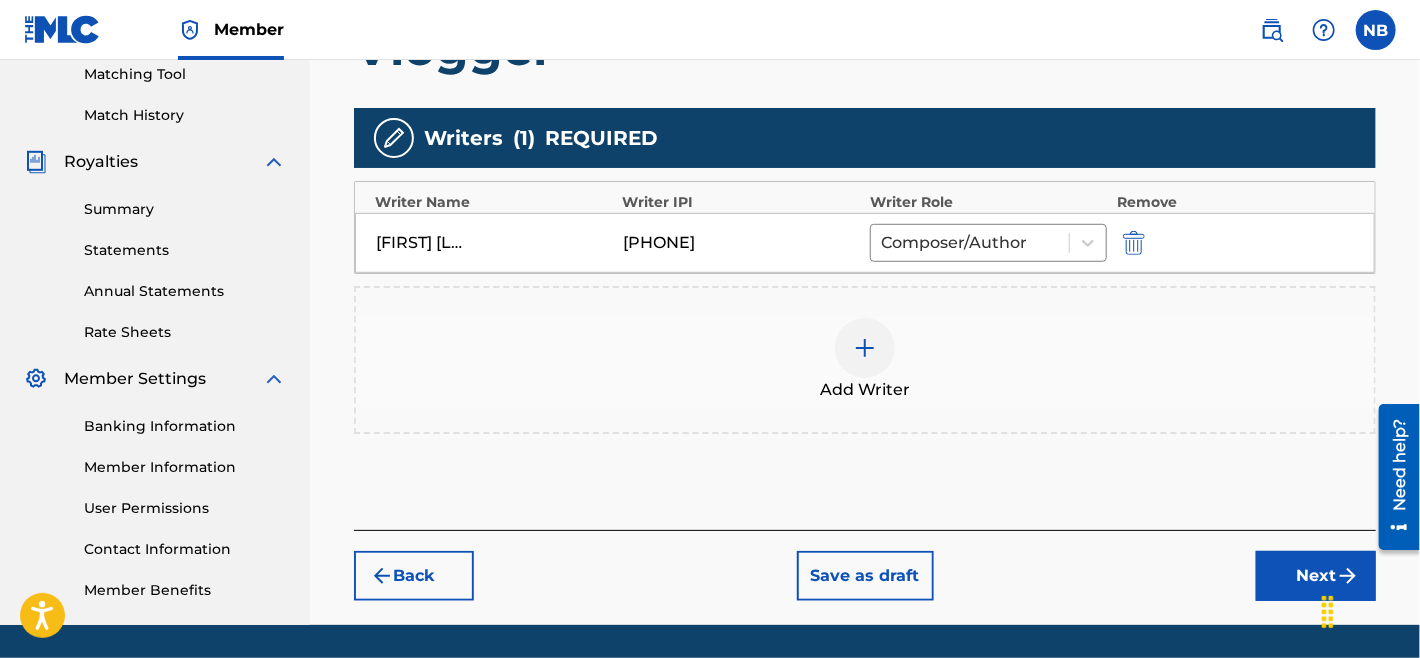 click on "Next" at bounding box center [1316, 576] 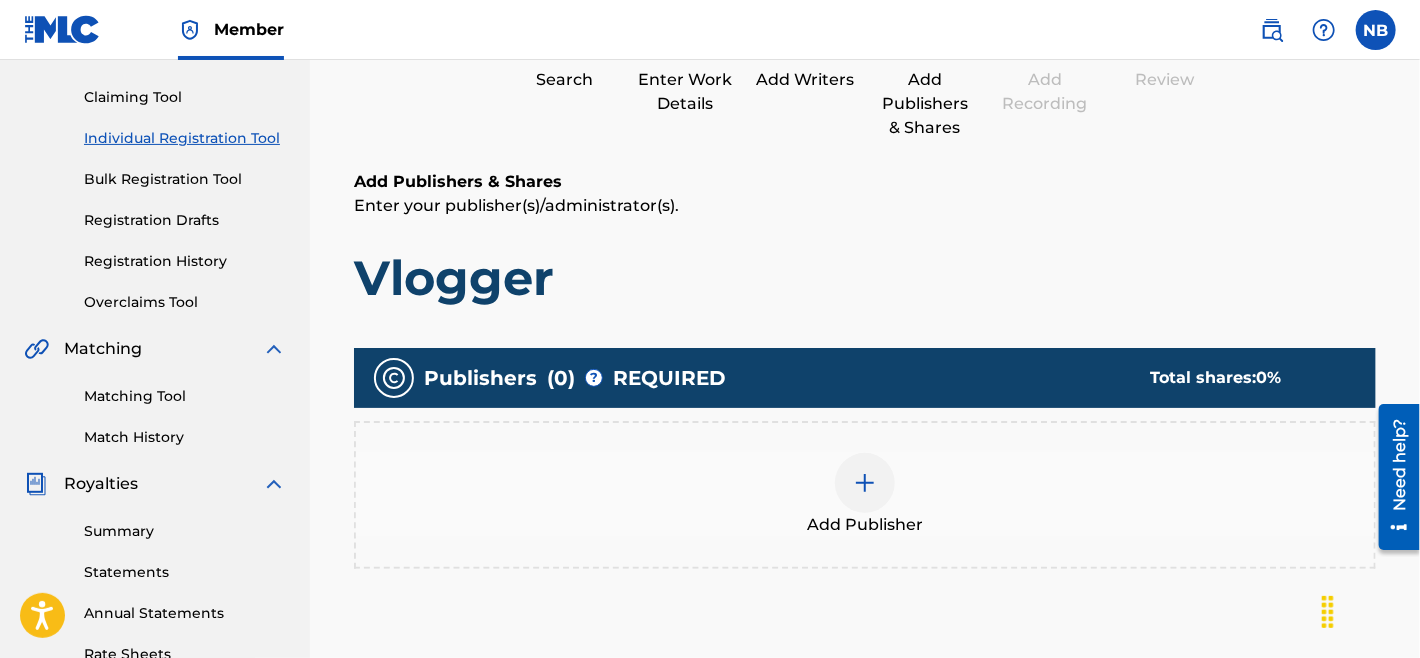 scroll, scrollTop: 304, scrollLeft: 0, axis: vertical 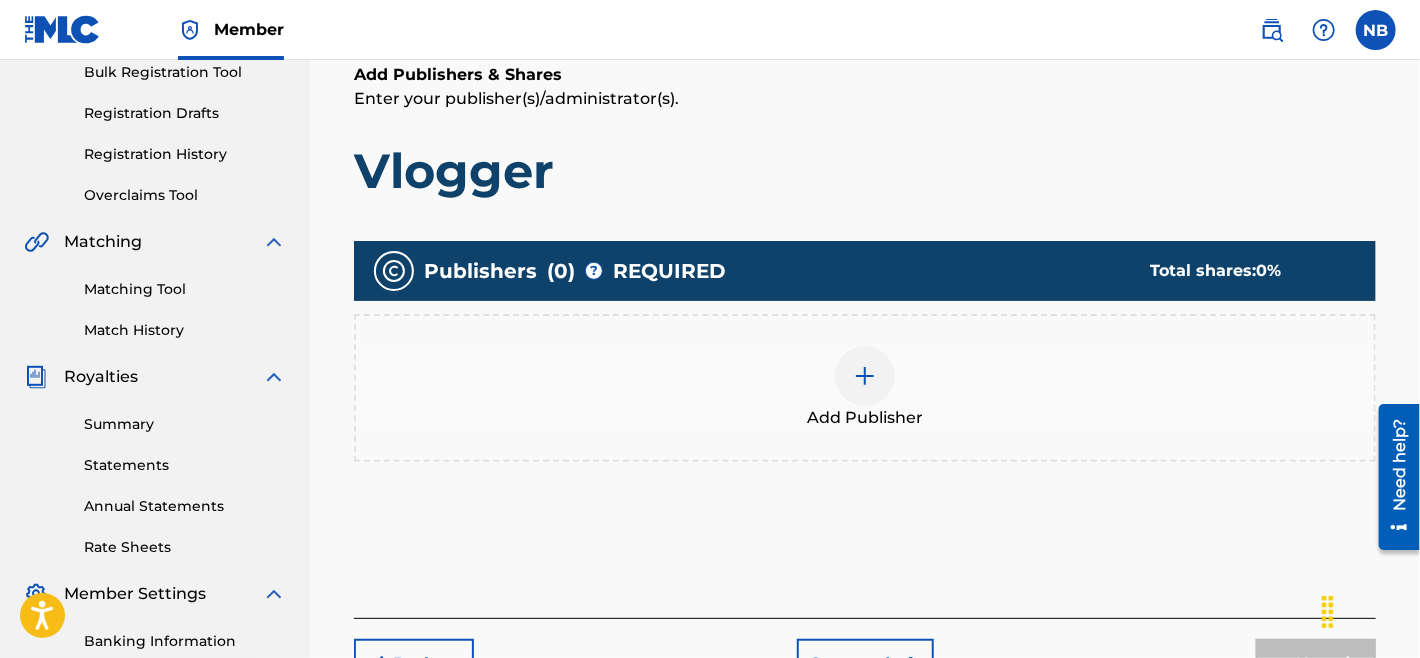 click at bounding box center [865, 376] 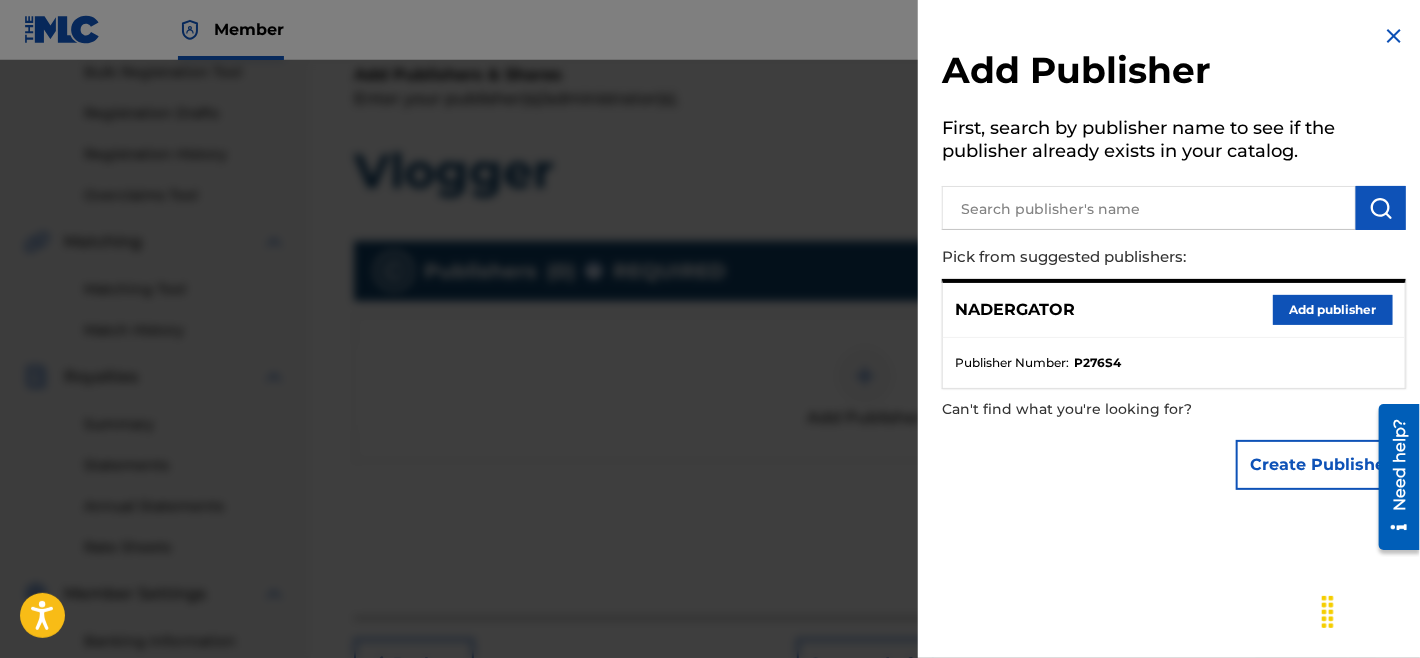click at bounding box center (1149, 208) 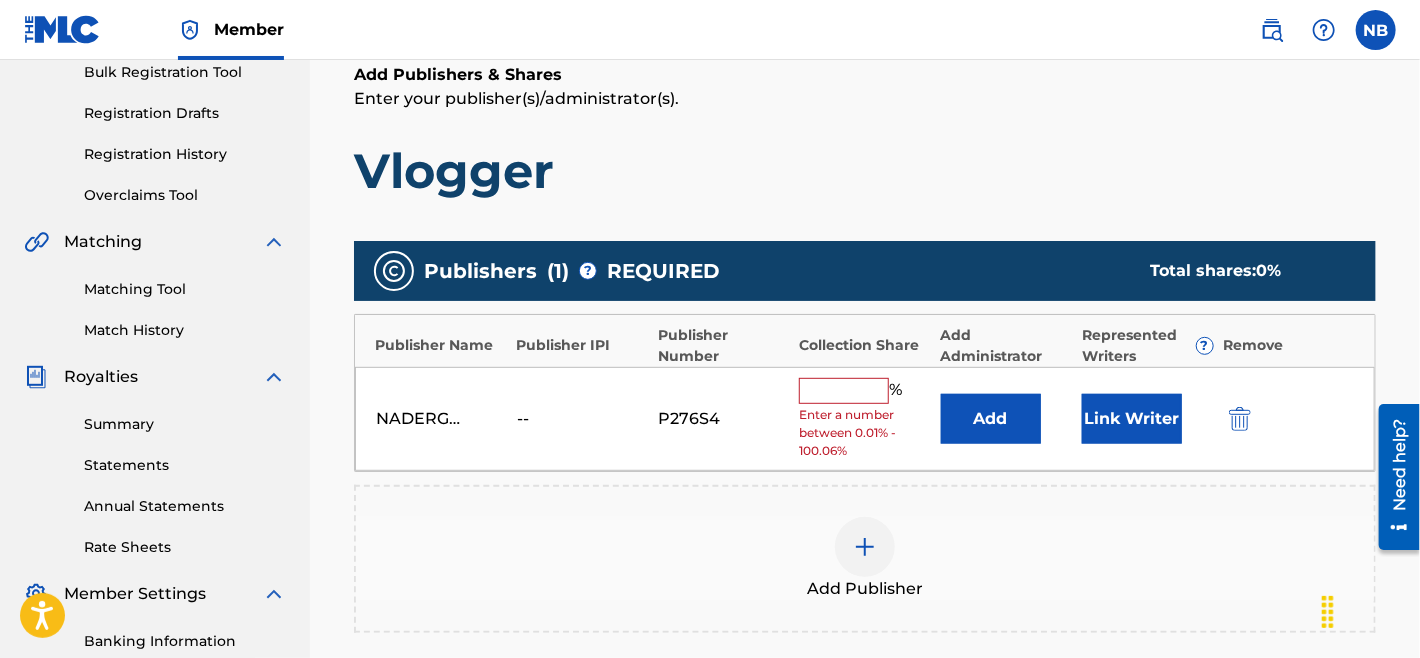 click at bounding box center [844, 391] 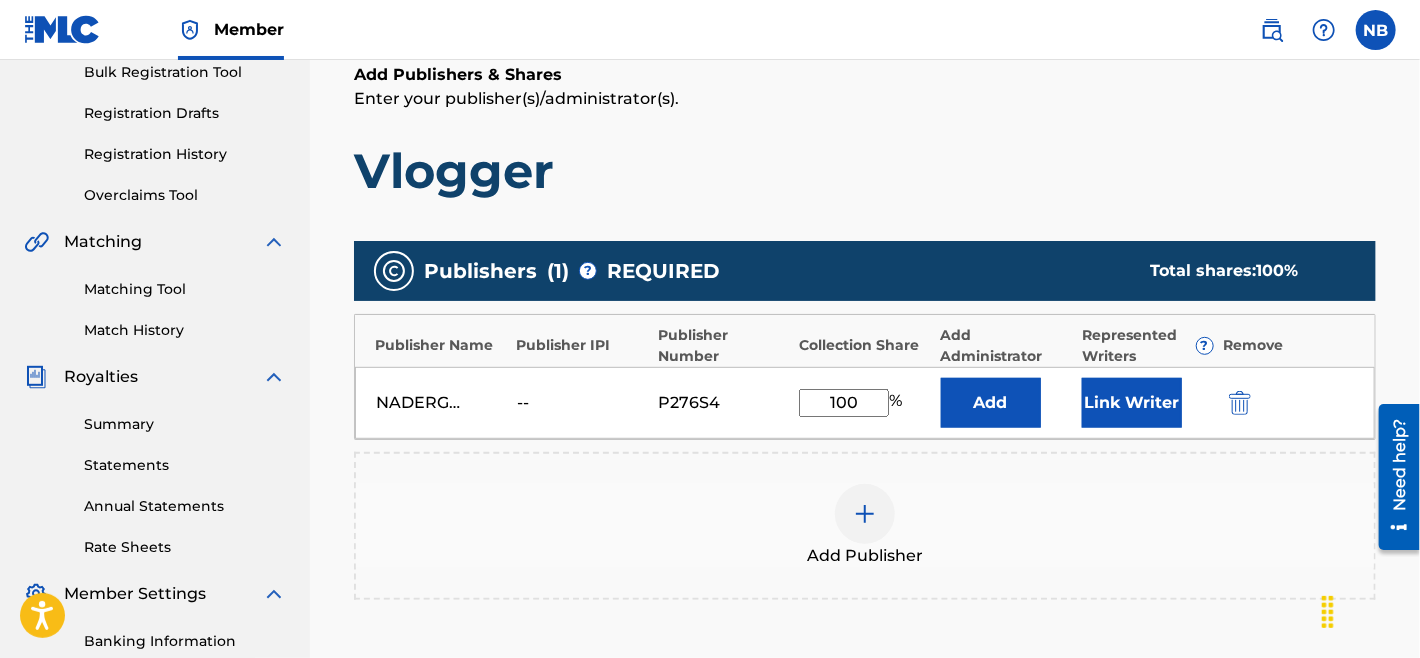 type on "100" 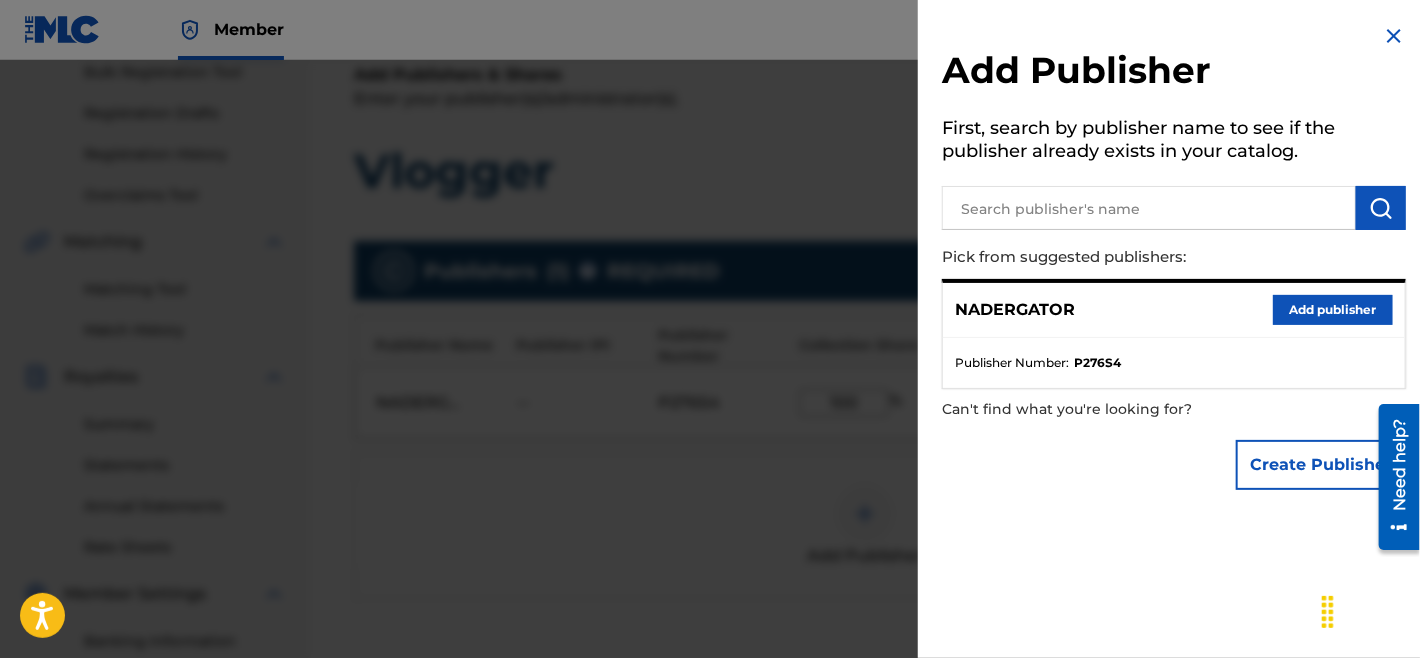 click at bounding box center (1394, 36) 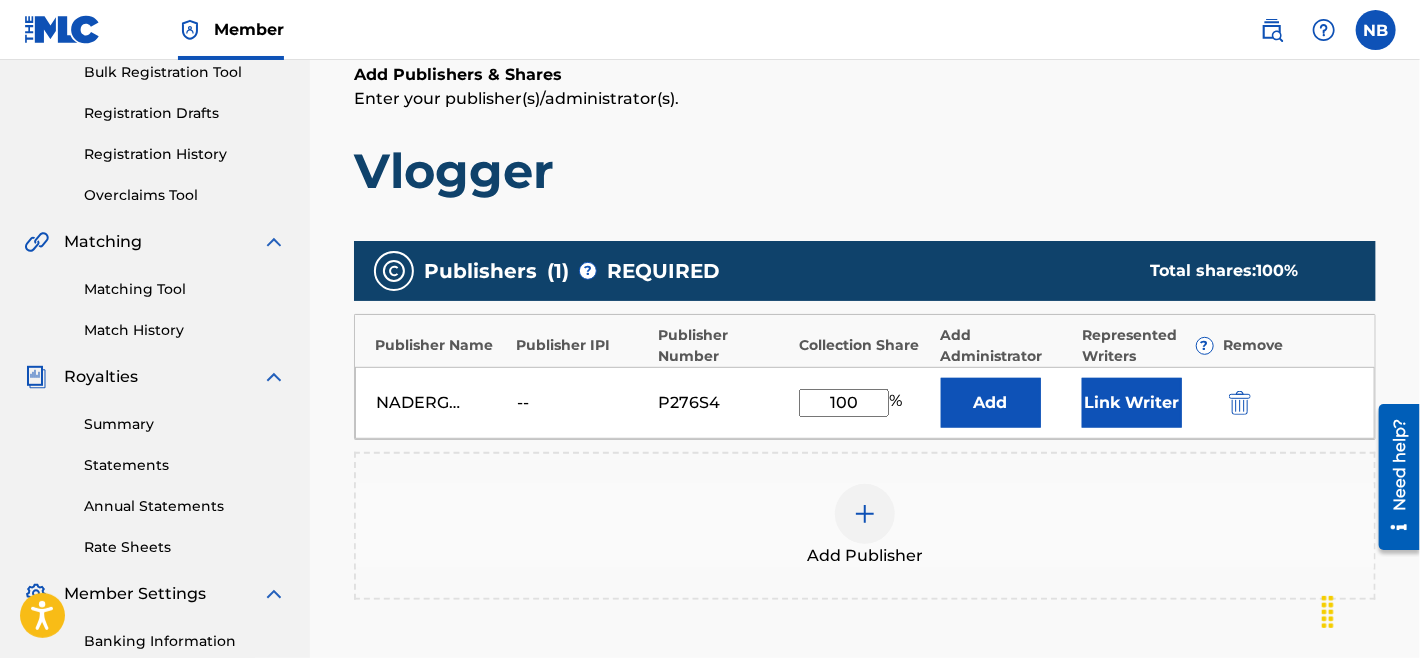 click on "Add Publisher" at bounding box center (865, 526) 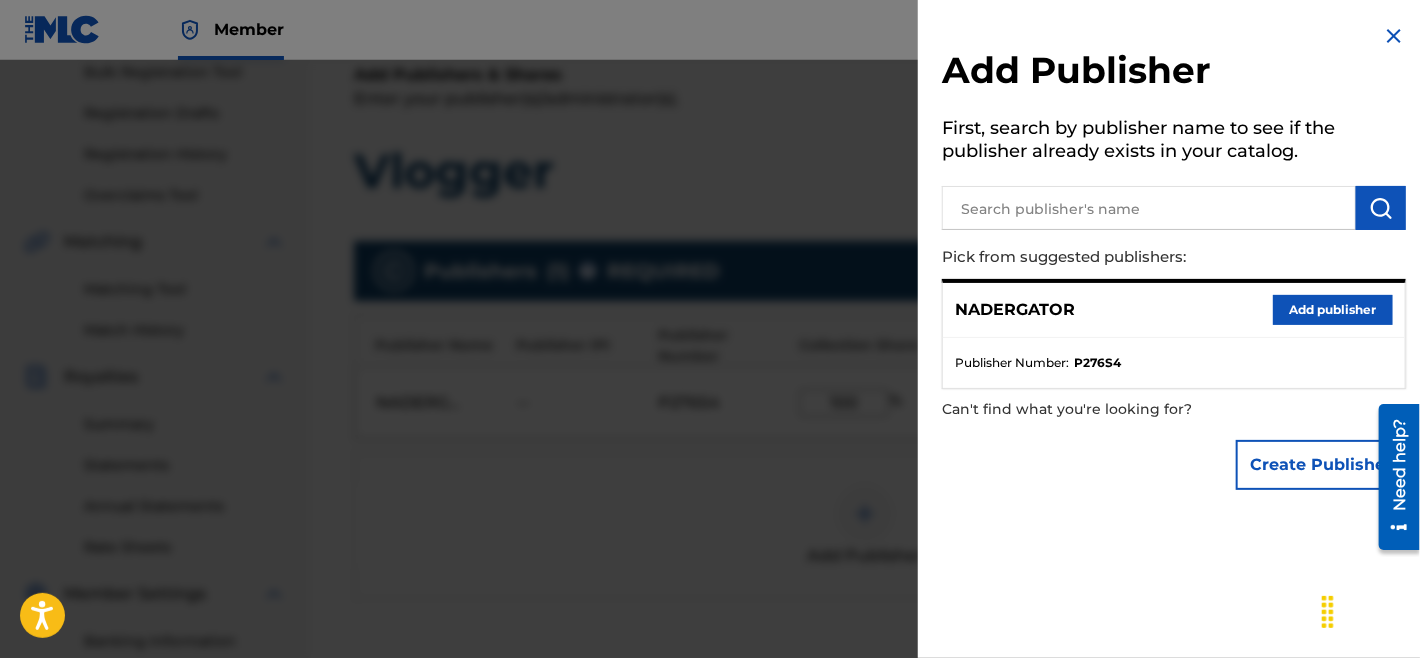 click at bounding box center (1394, 36) 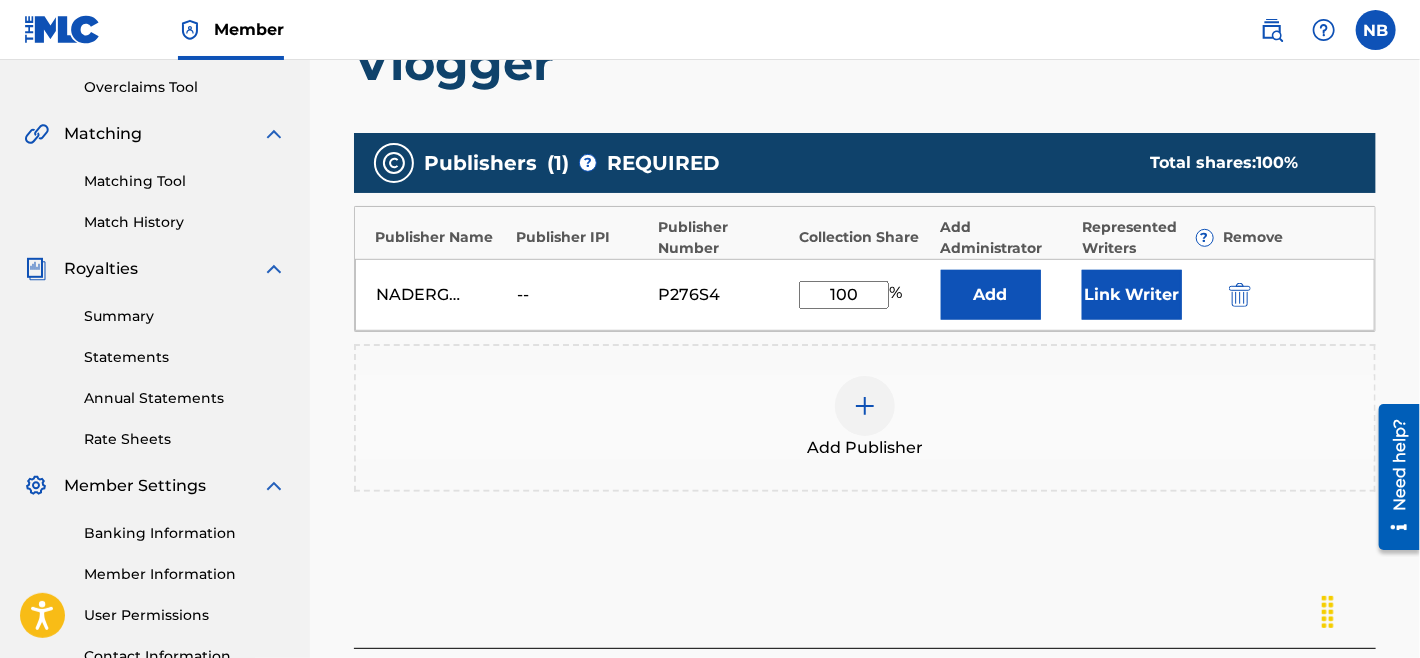 scroll, scrollTop: 603, scrollLeft: 0, axis: vertical 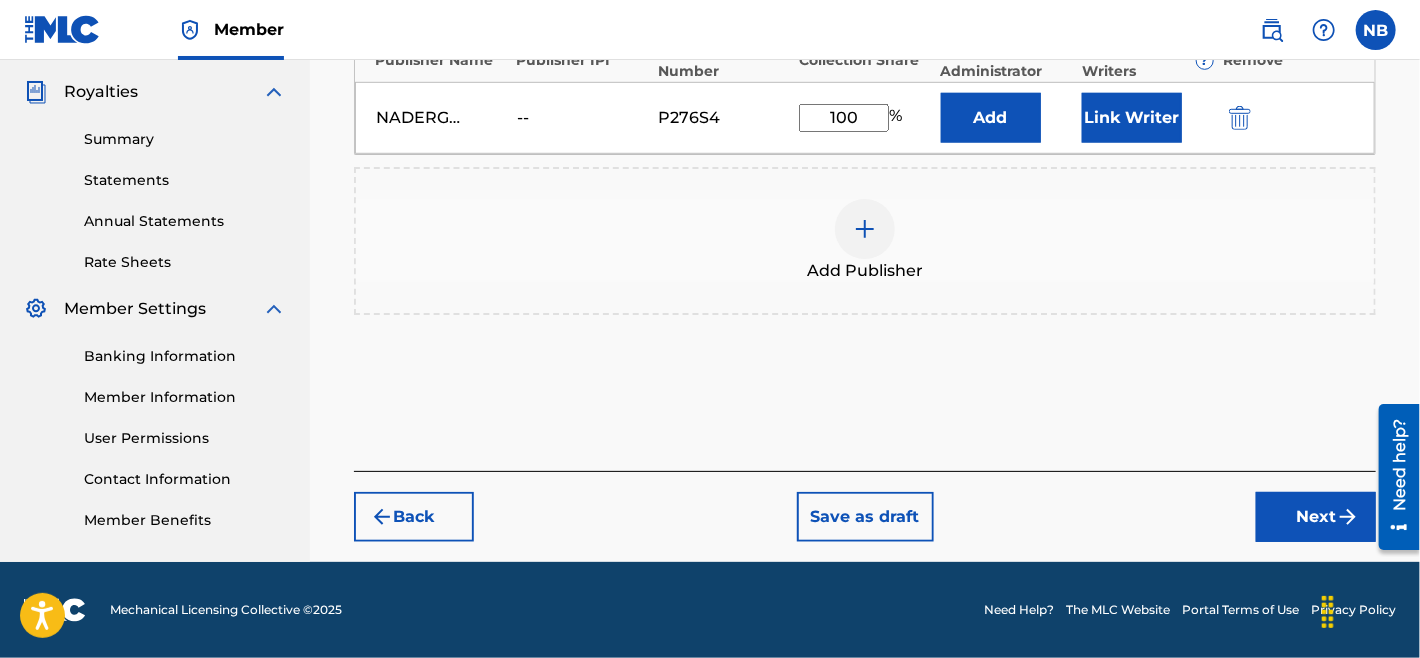 click on "Next" at bounding box center [1316, 517] 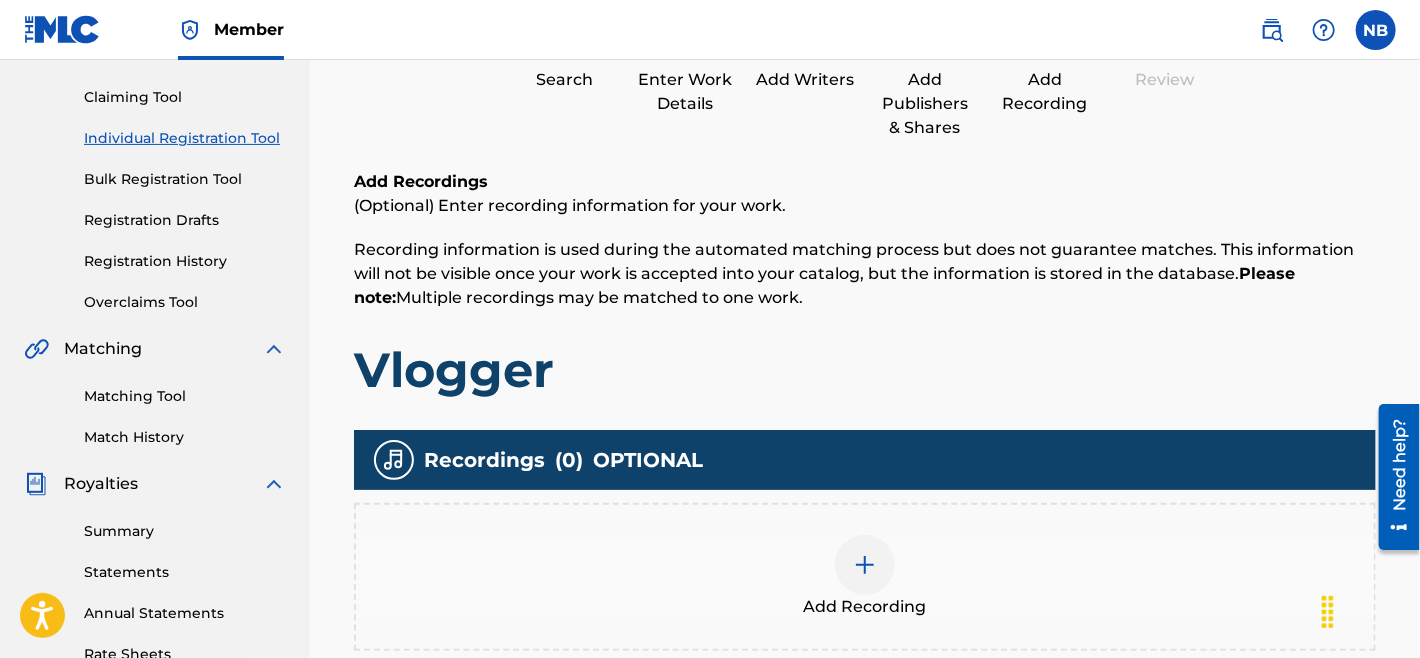 scroll, scrollTop: 412, scrollLeft: 0, axis: vertical 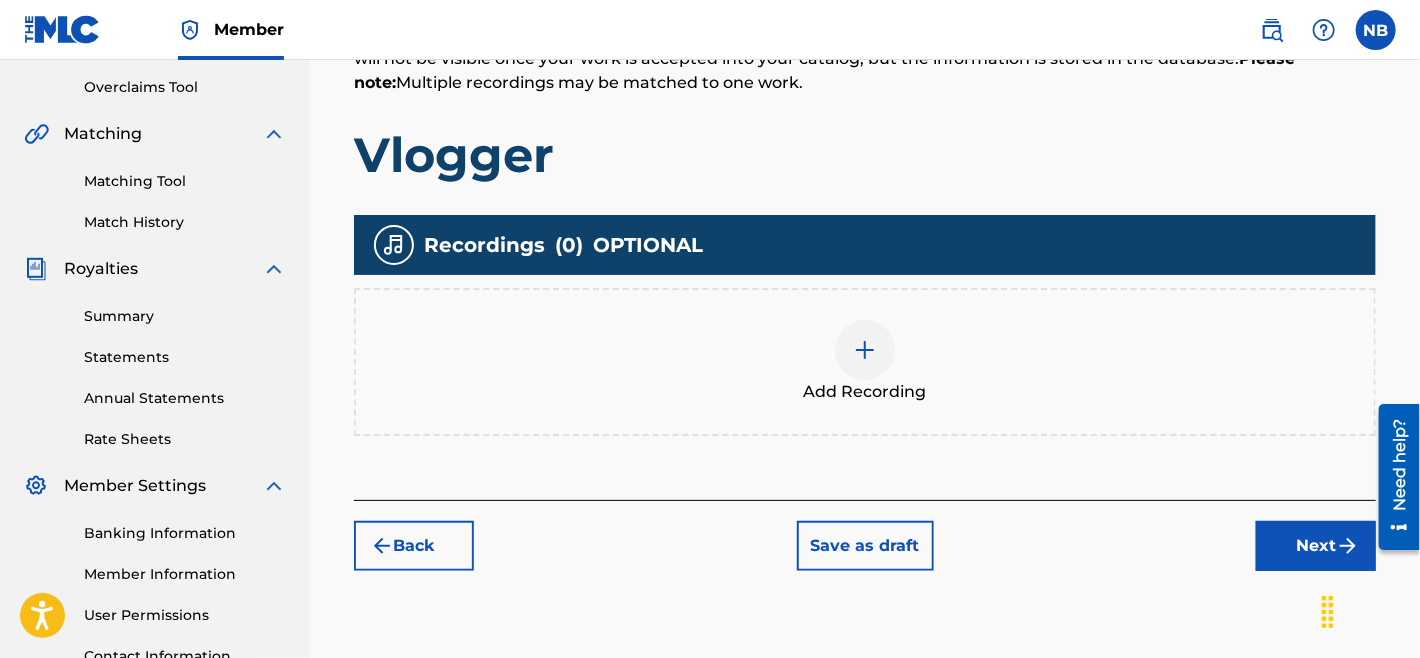 click at bounding box center (865, 350) 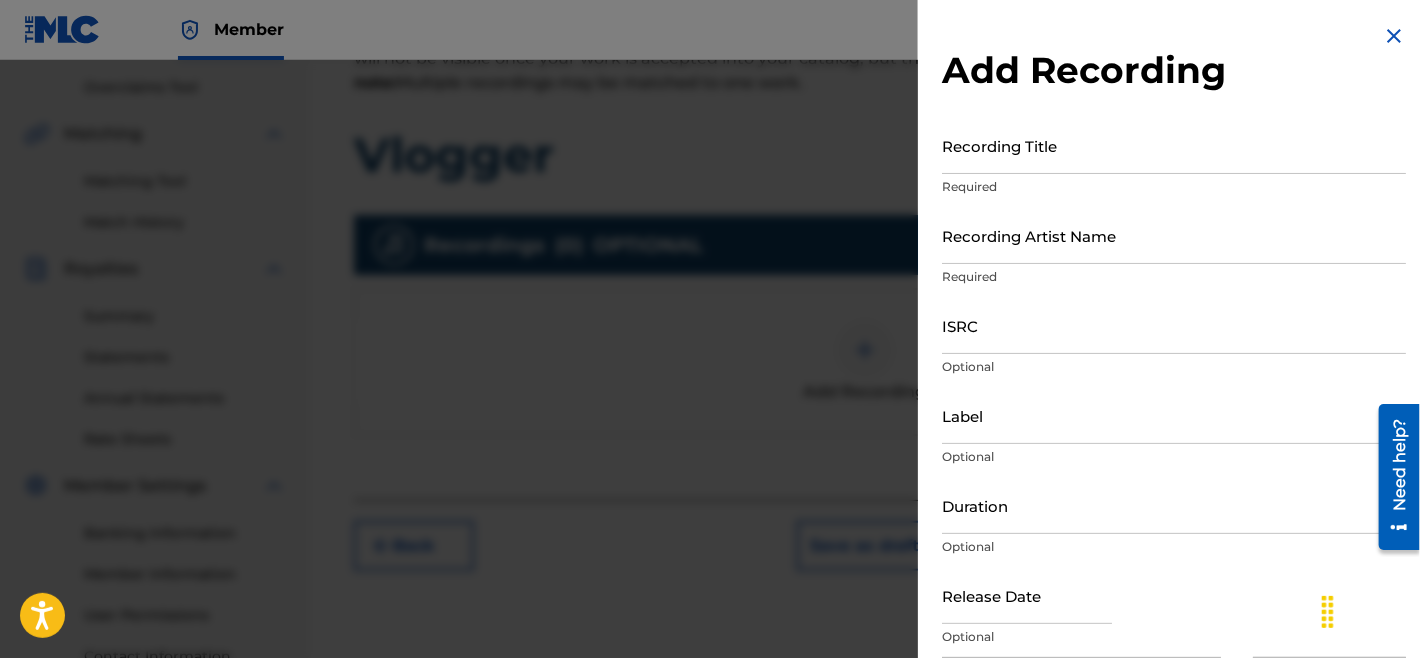 click on "Recording Title" at bounding box center (1174, 145) 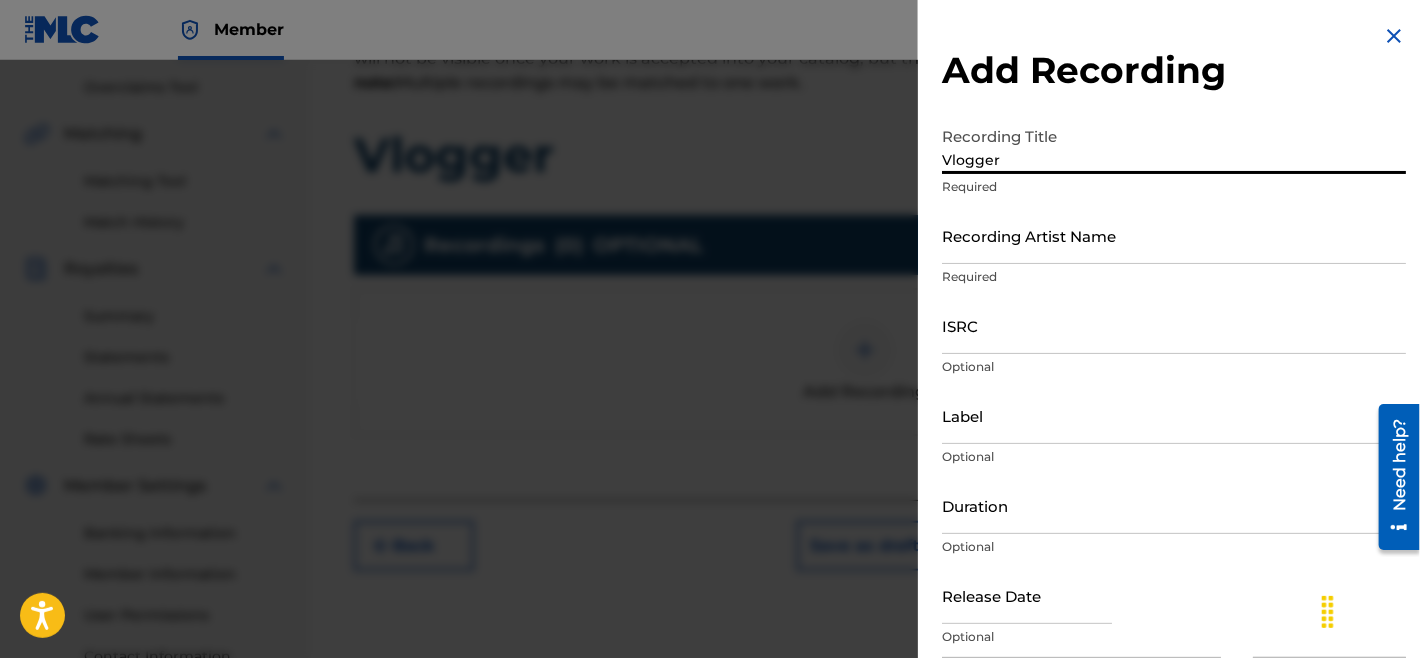 type on "Vlogger" 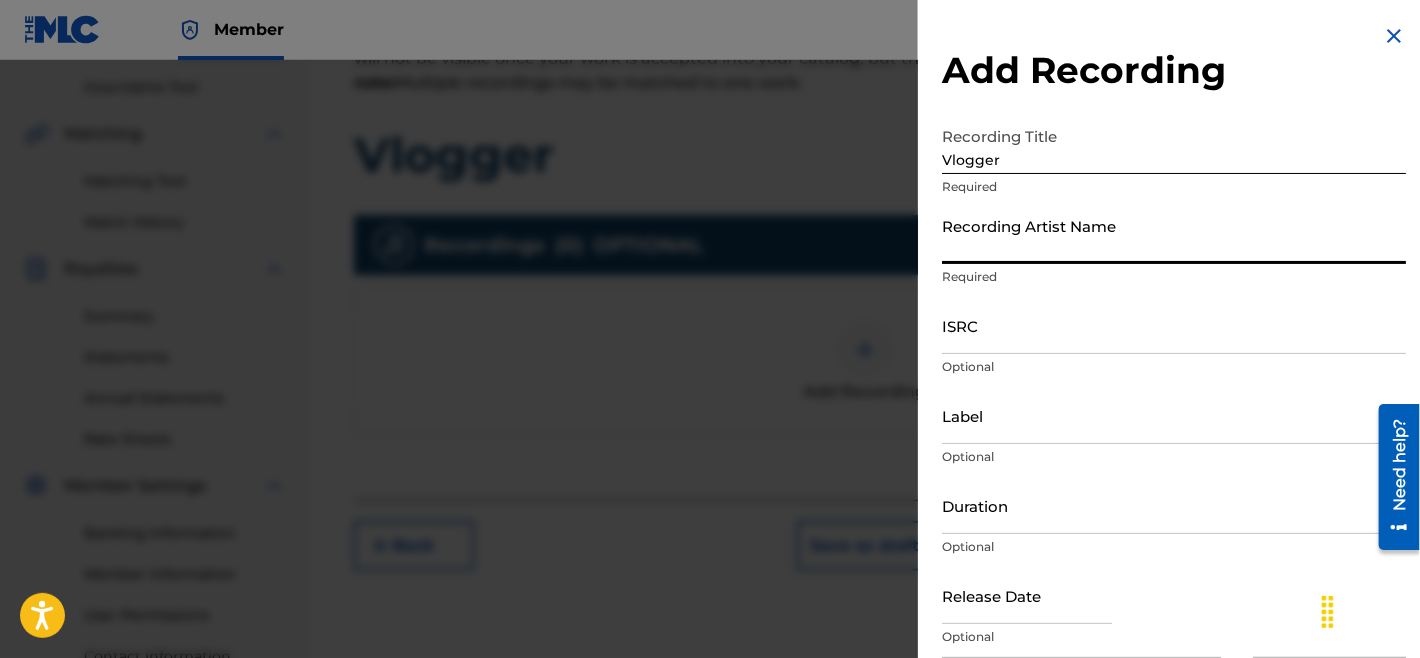 click on "Recording Artist Name" at bounding box center [1174, 235] 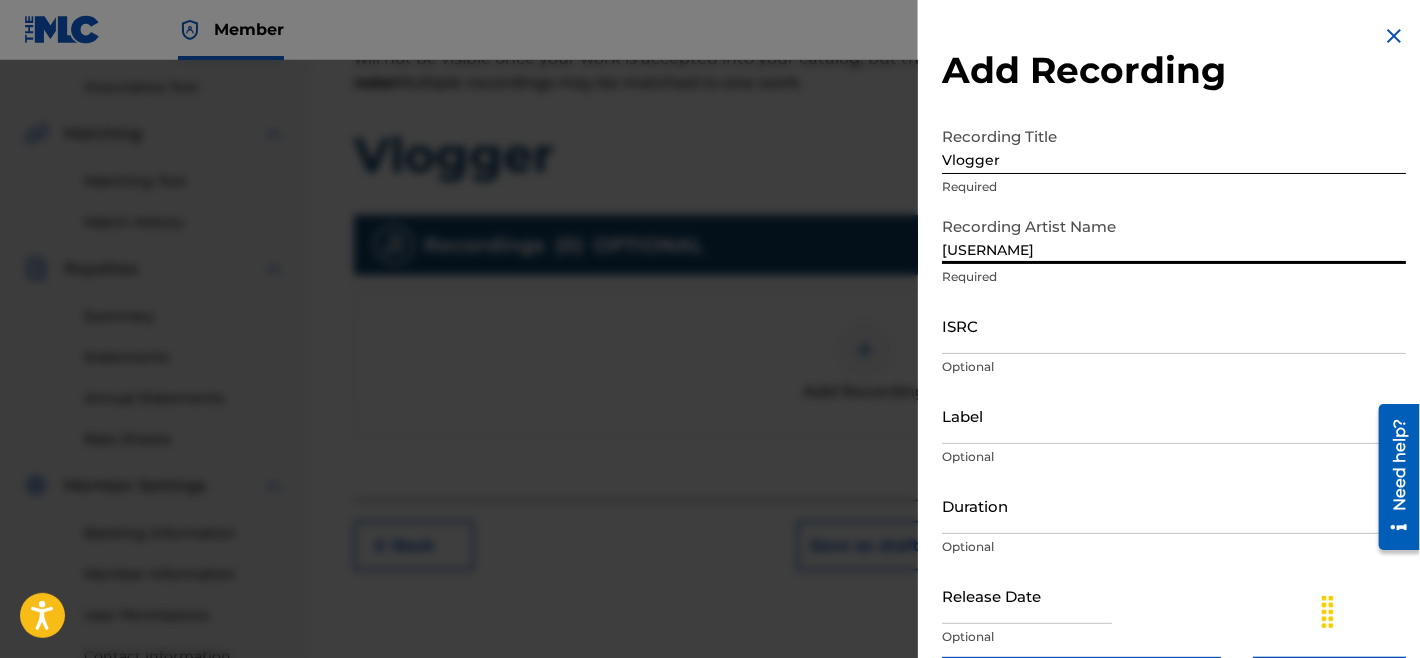 type on "[USERNAME]" 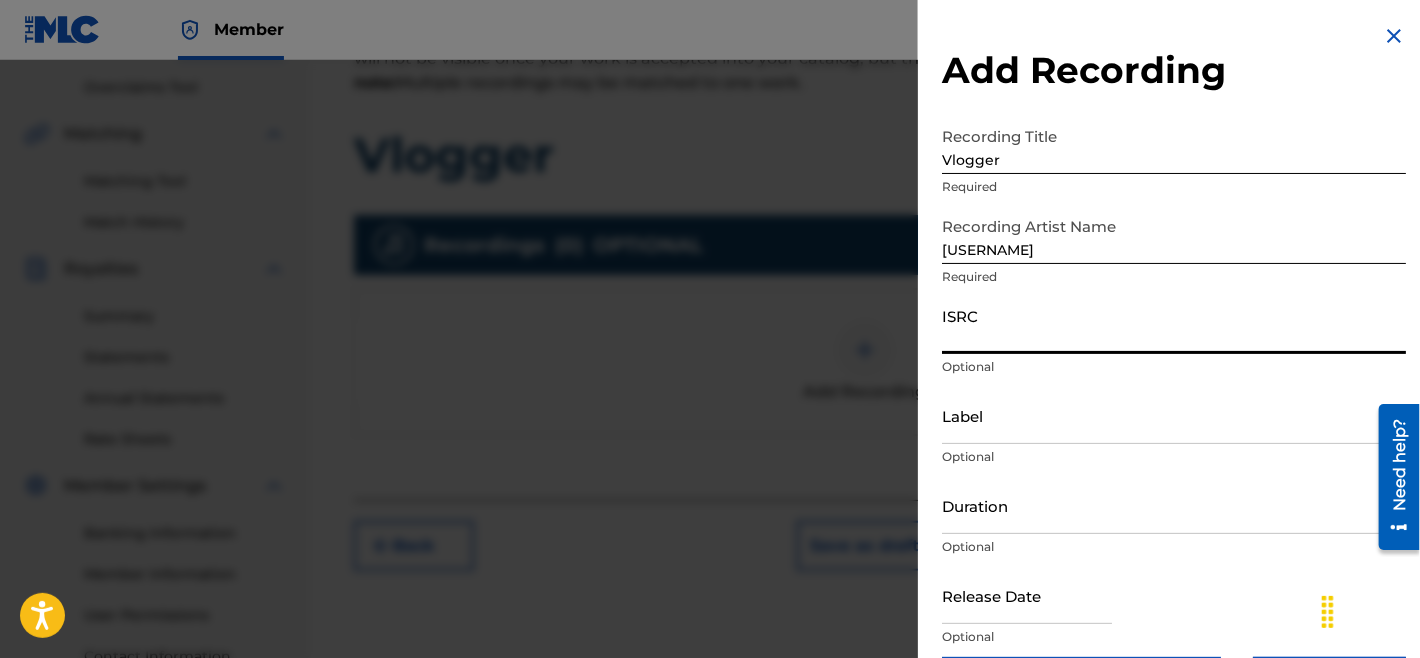 click on "ISRC" at bounding box center [1174, 325] 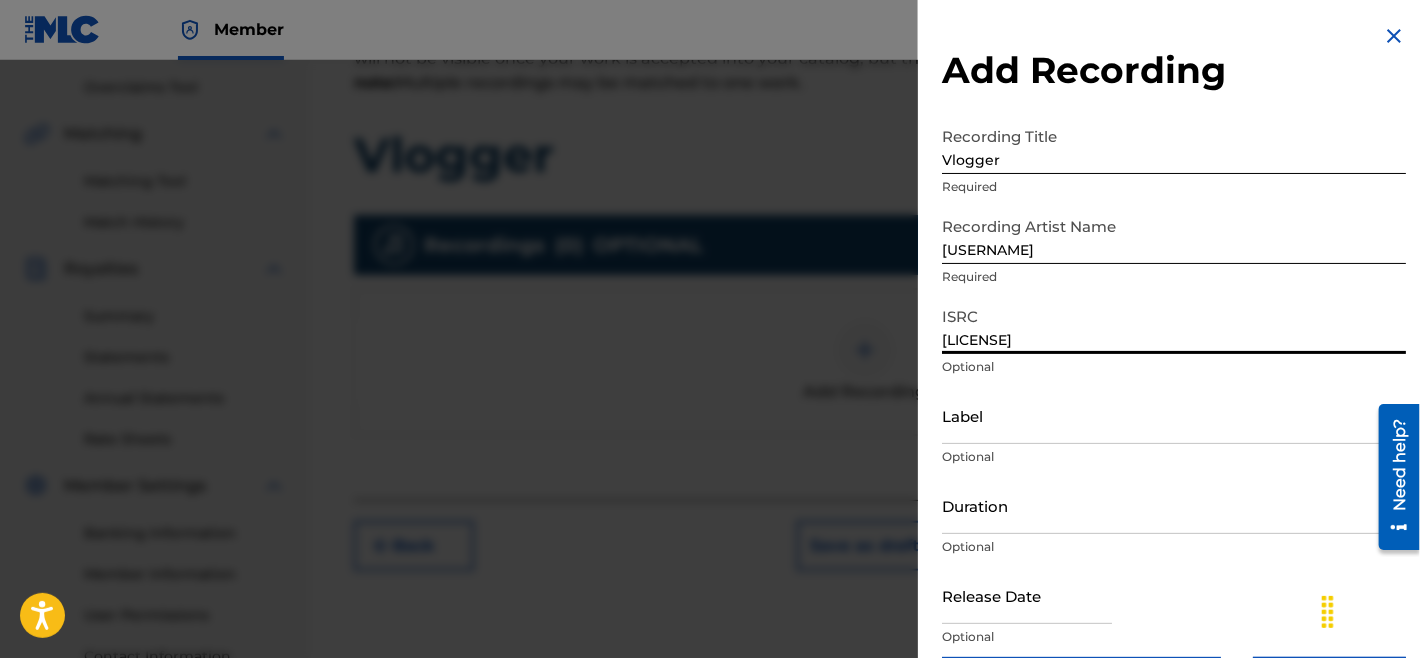 type on "[LICENSE]" 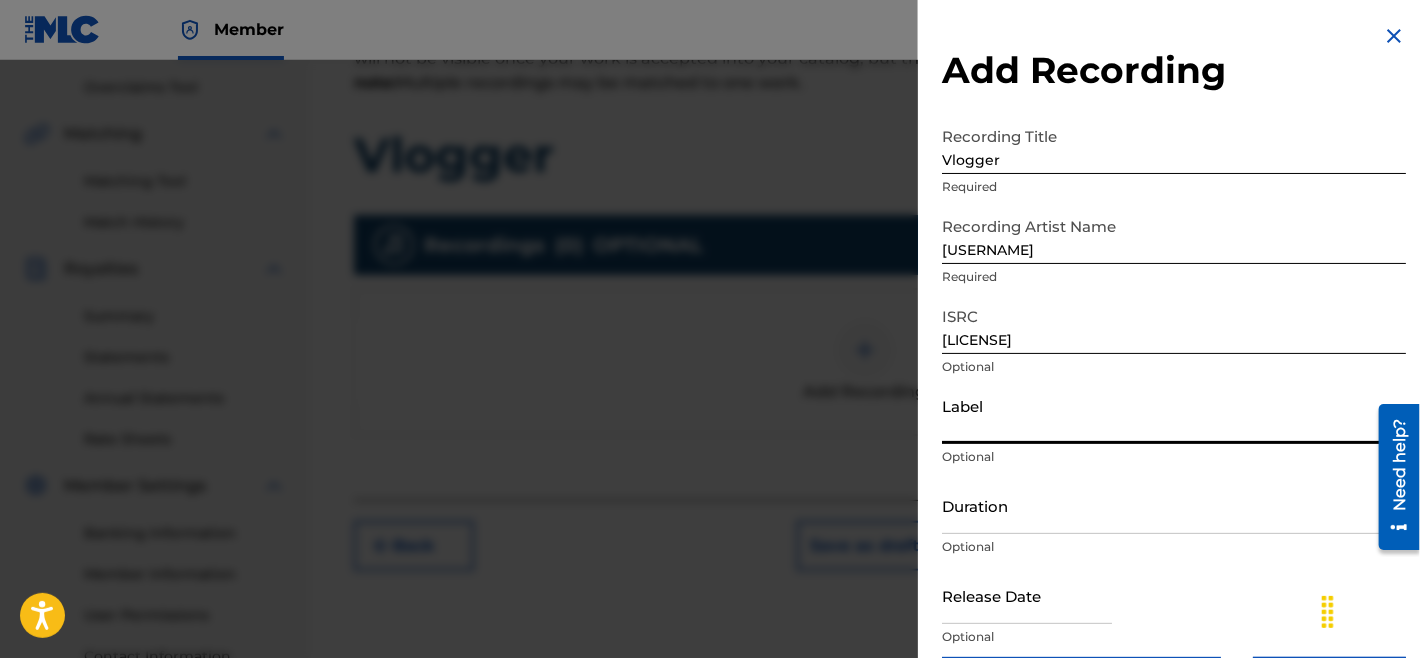 click on "Label" at bounding box center (1174, 415) 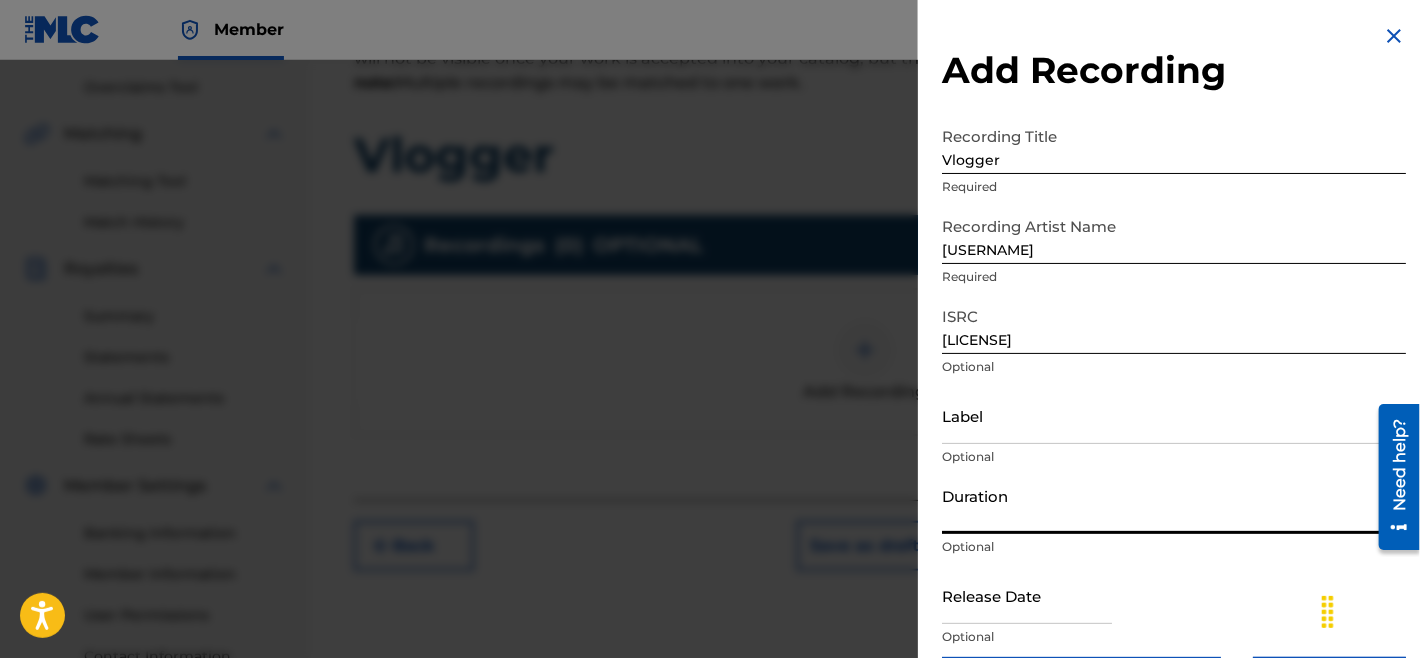click on "Duration" at bounding box center (1174, 505) 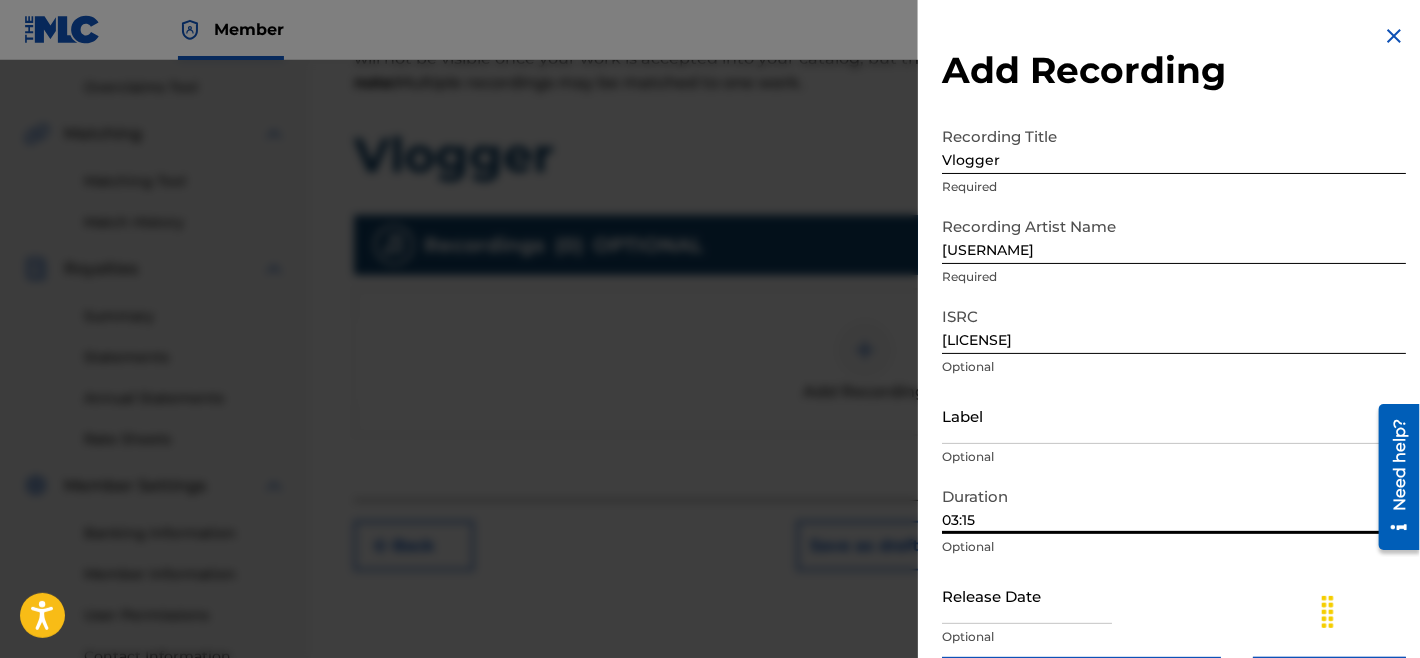 type on "03:15" 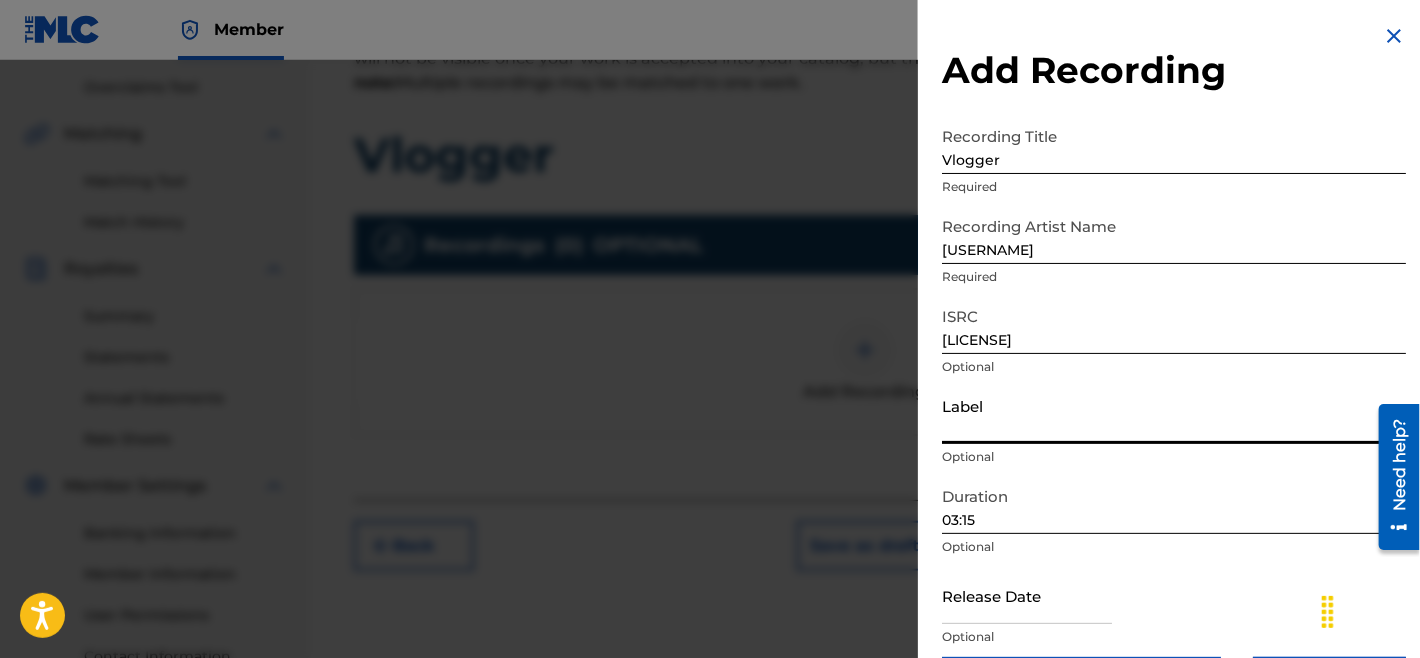 click on "Label" at bounding box center [1174, 415] 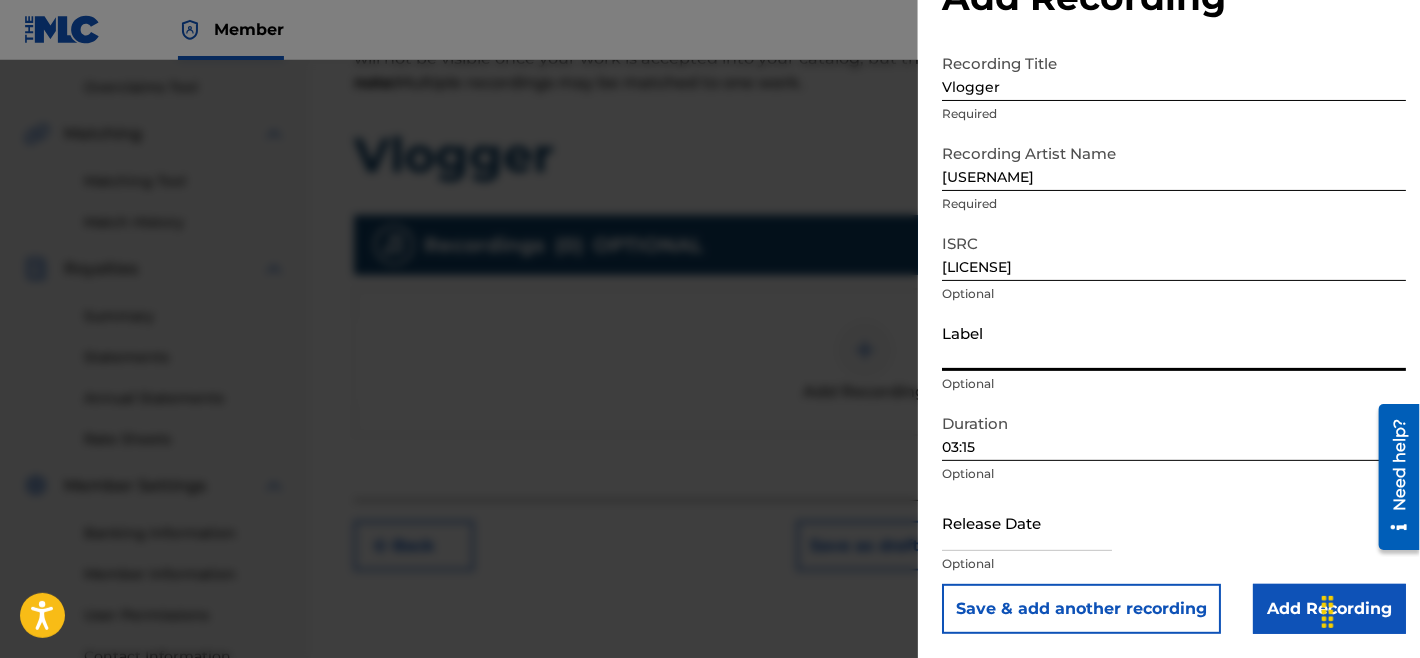 click on "Optional" at bounding box center (1174, 564) 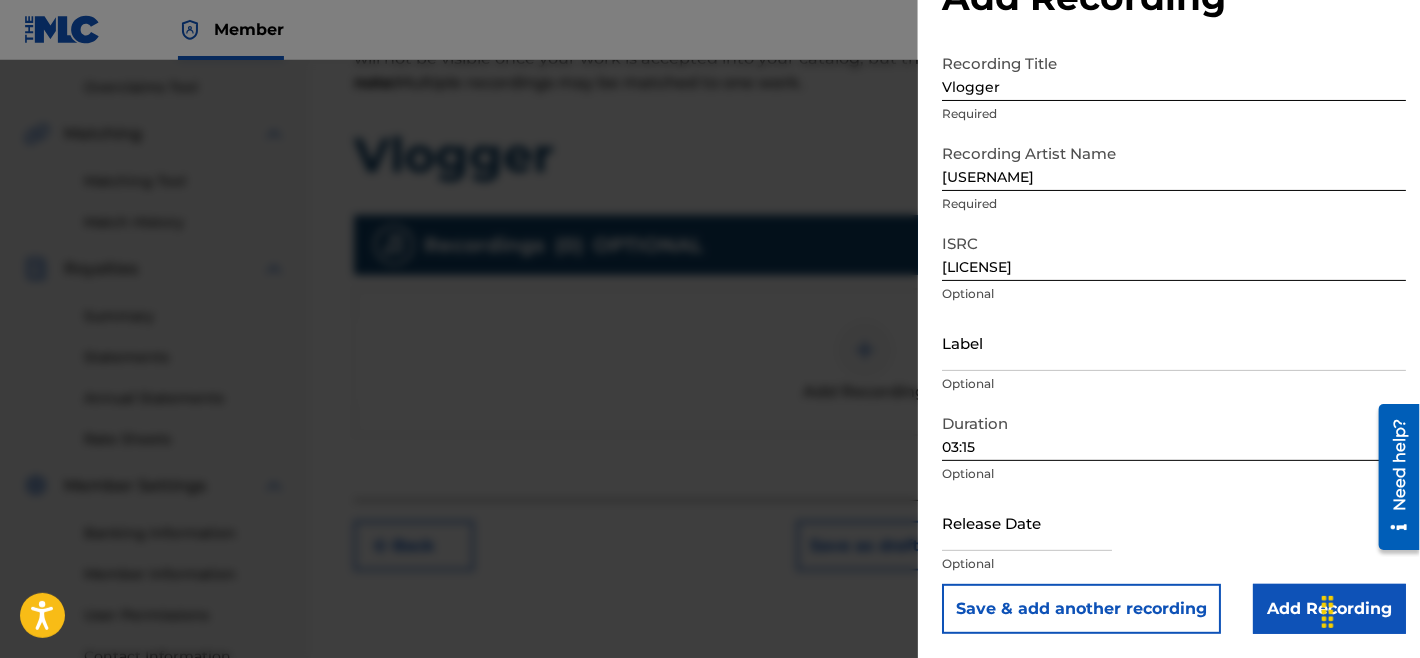 click at bounding box center [1027, 524] 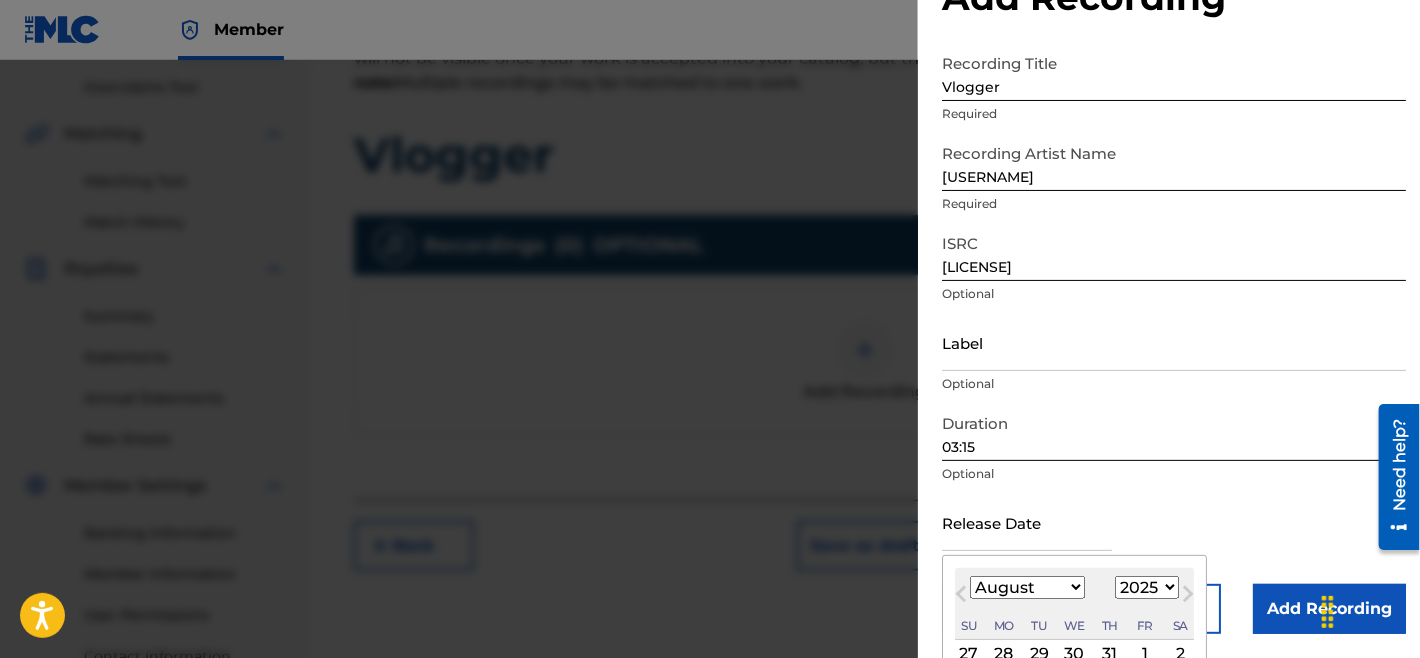 scroll, scrollTop: 260, scrollLeft: 0, axis: vertical 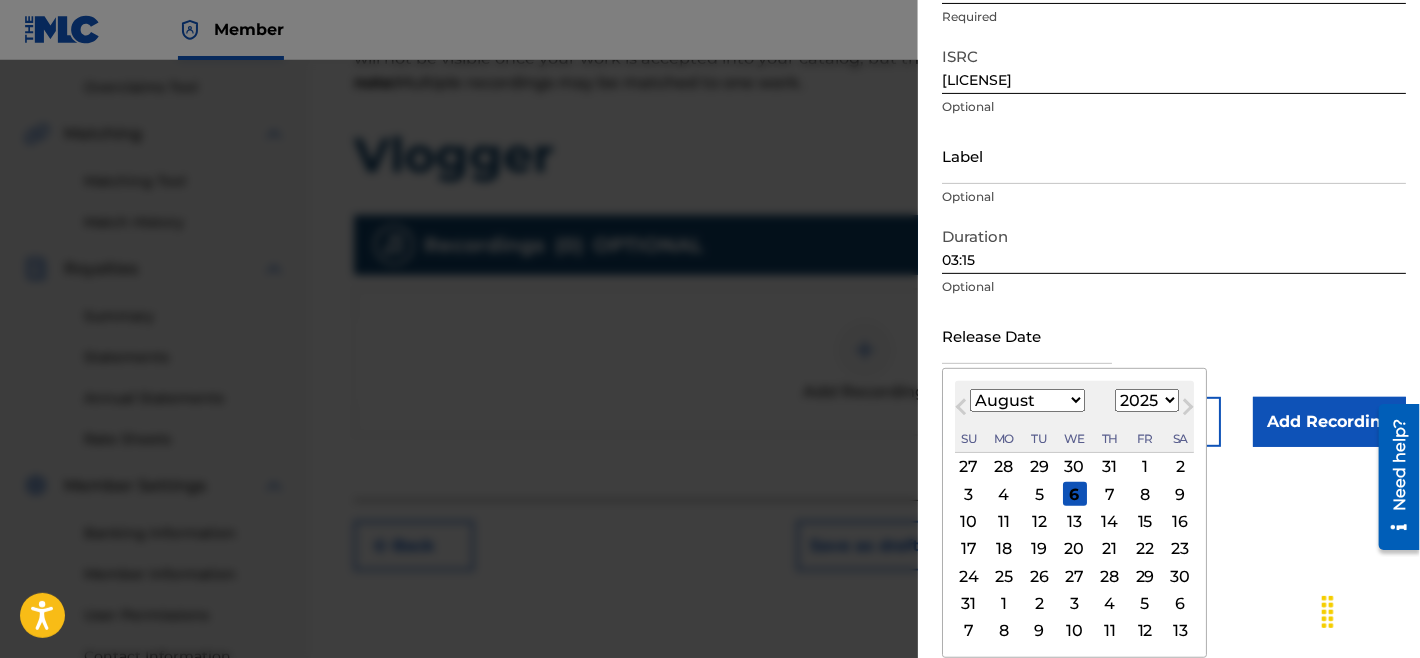 click on "5" at bounding box center (1039, 494) 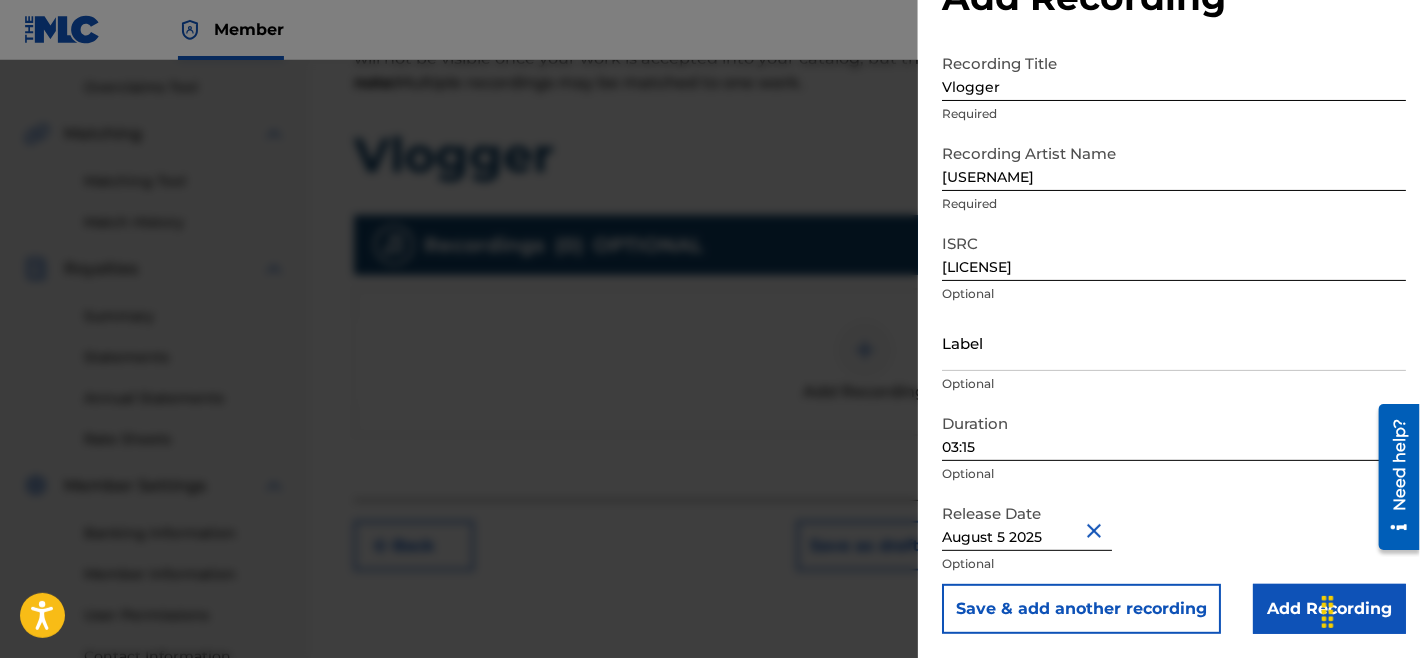scroll, scrollTop: 73, scrollLeft: 0, axis: vertical 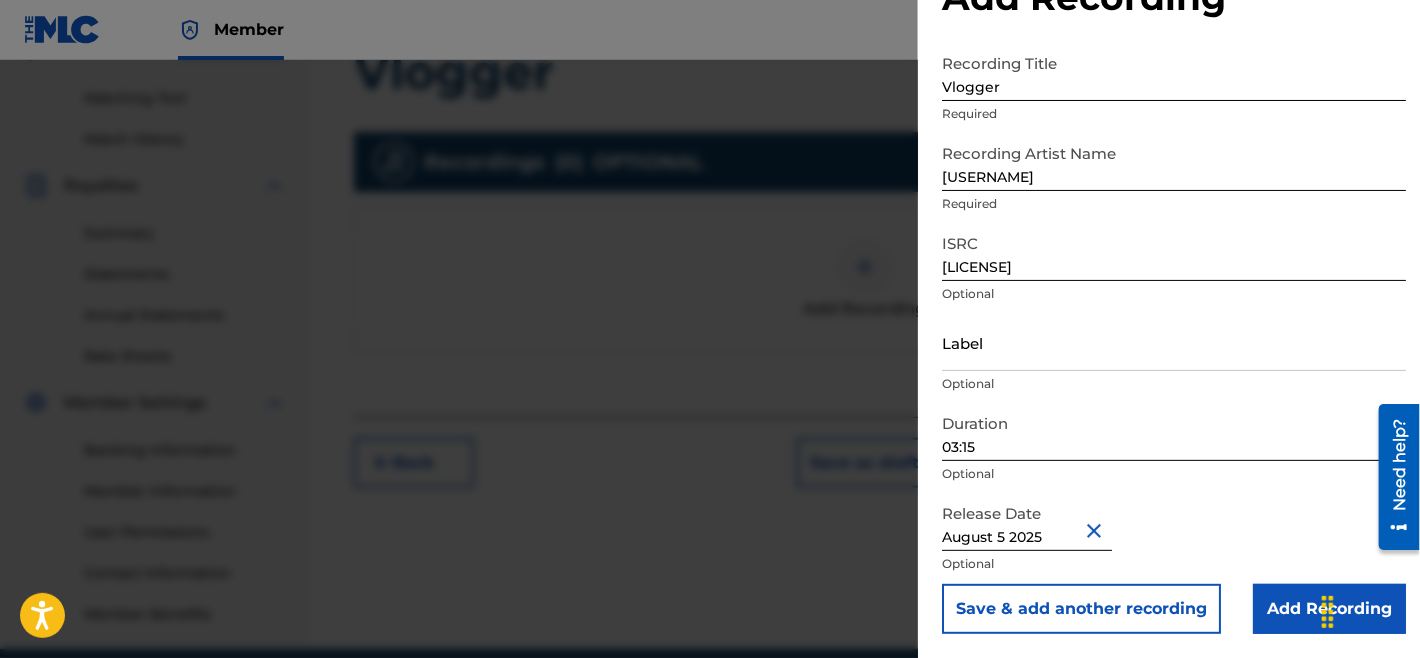 click on "Add Recording" at bounding box center [1329, 609] 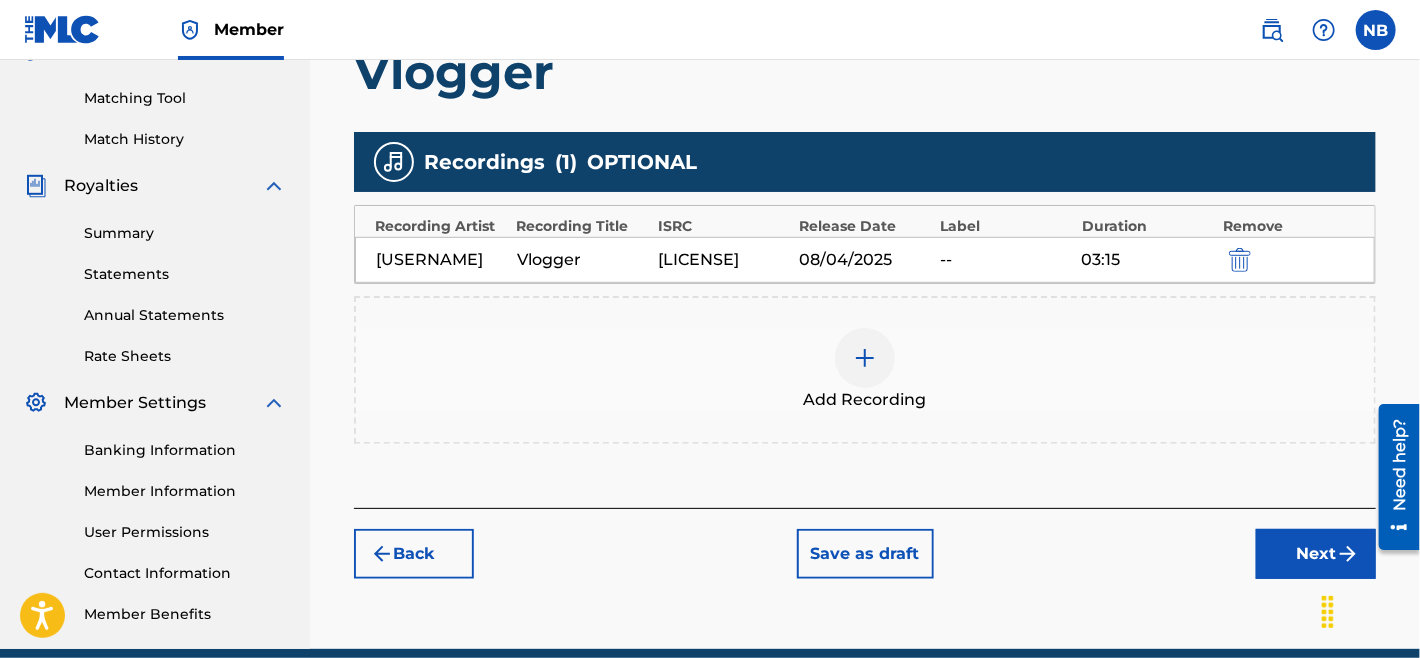 scroll, scrollTop: 603, scrollLeft: 0, axis: vertical 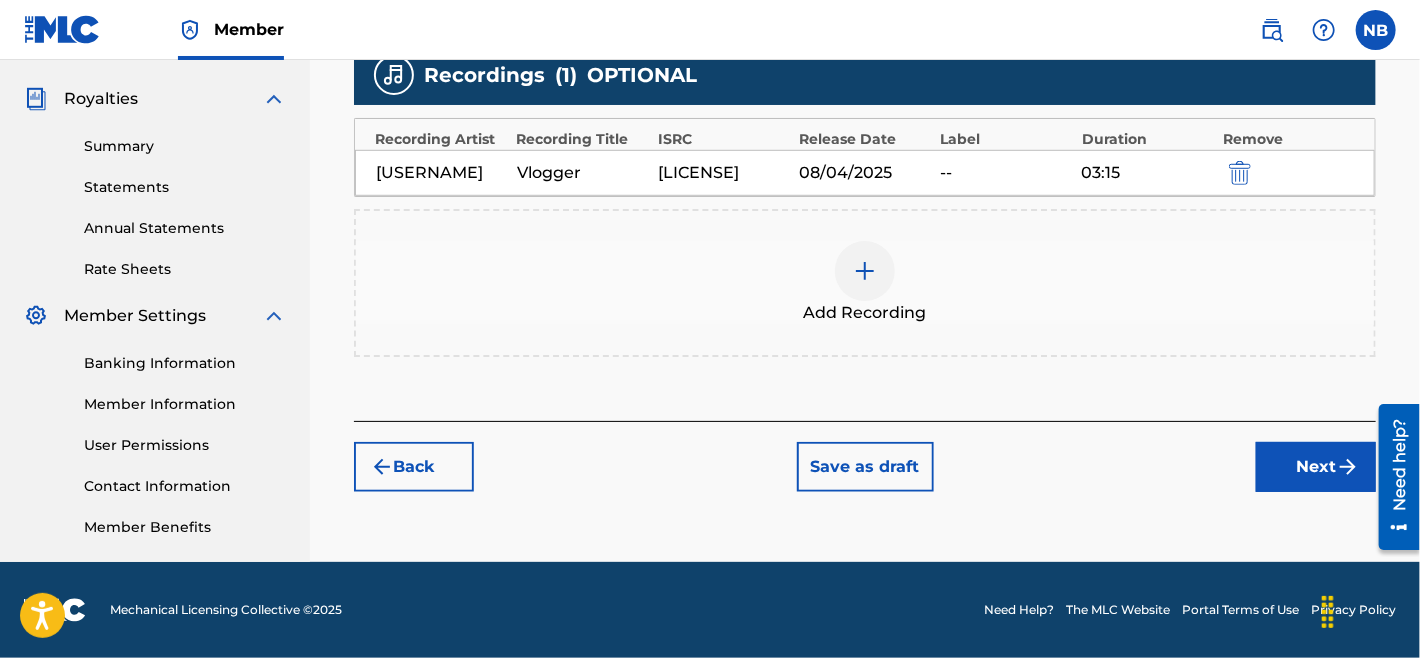 click on "Next" at bounding box center [1316, 467] 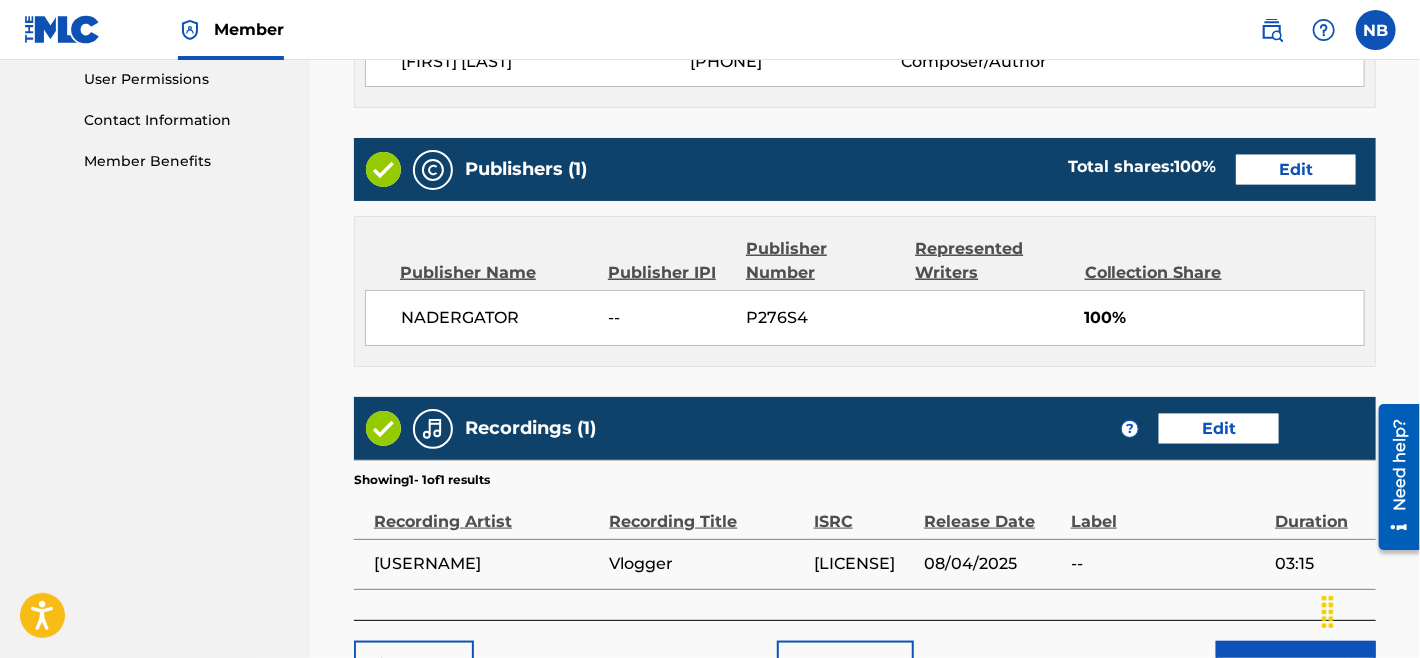 scroll, scrollTop: 1055, scrollLeft: 0, axis: vertical 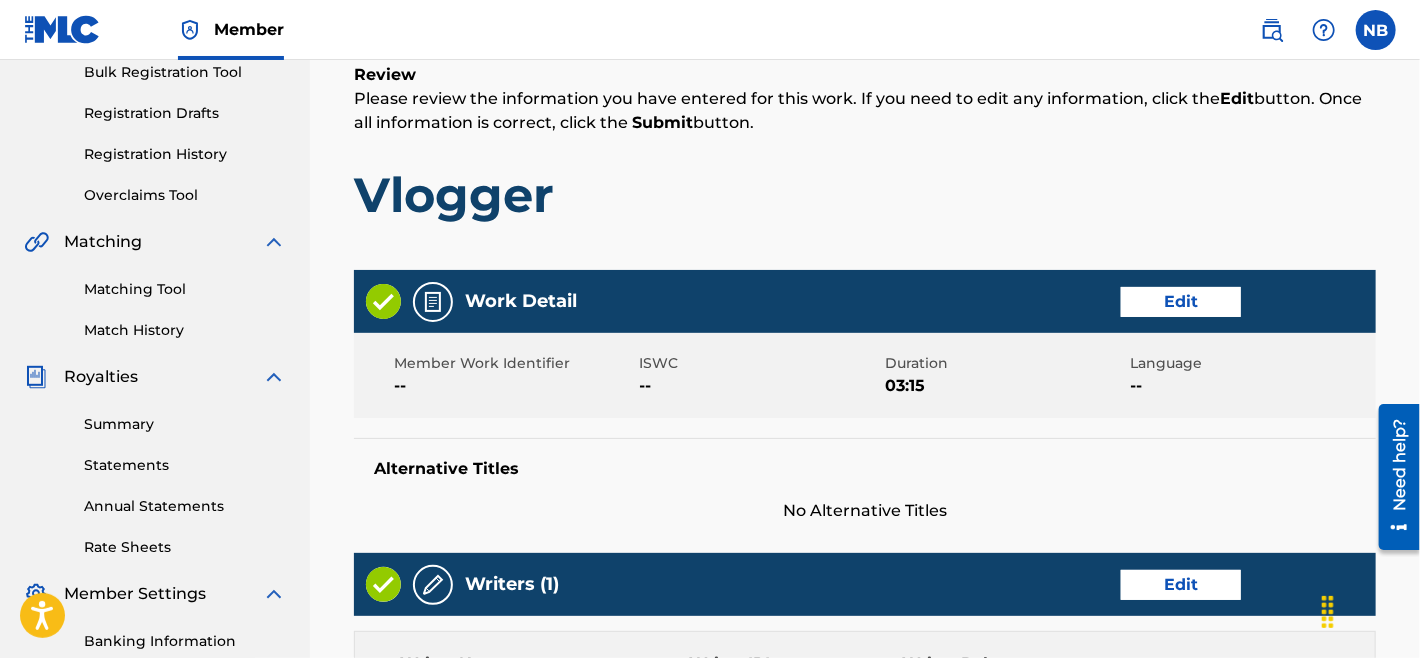 click on "Edit" at bounding box center [1181, 302] 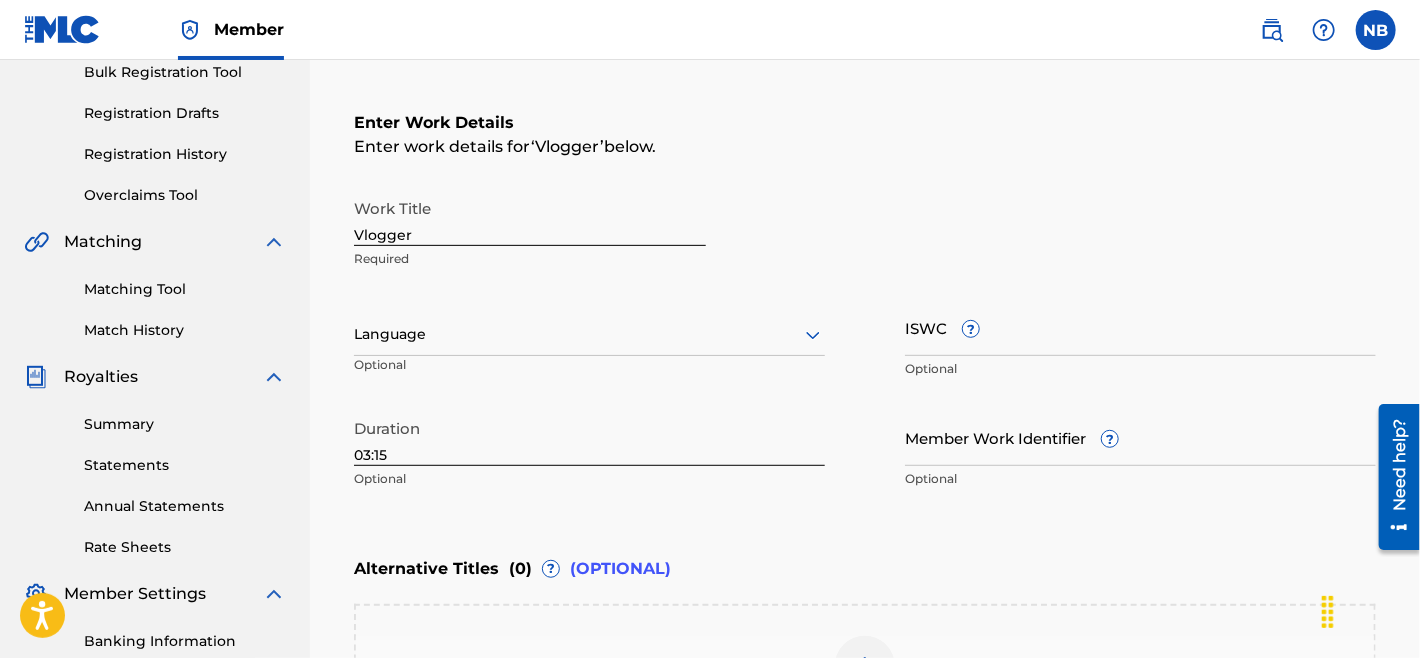 click on "Member Work Identifier   ?" at bounding box center [1140, 437] 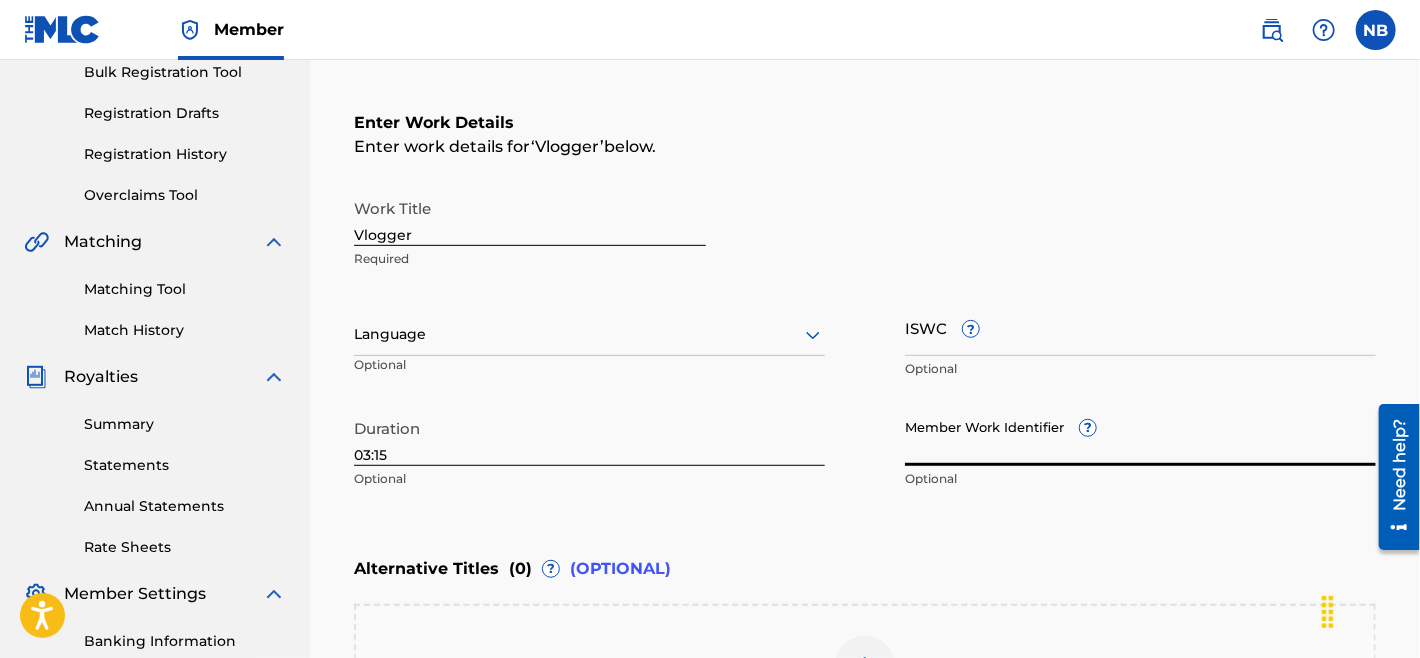 paste on "[PHONE]" 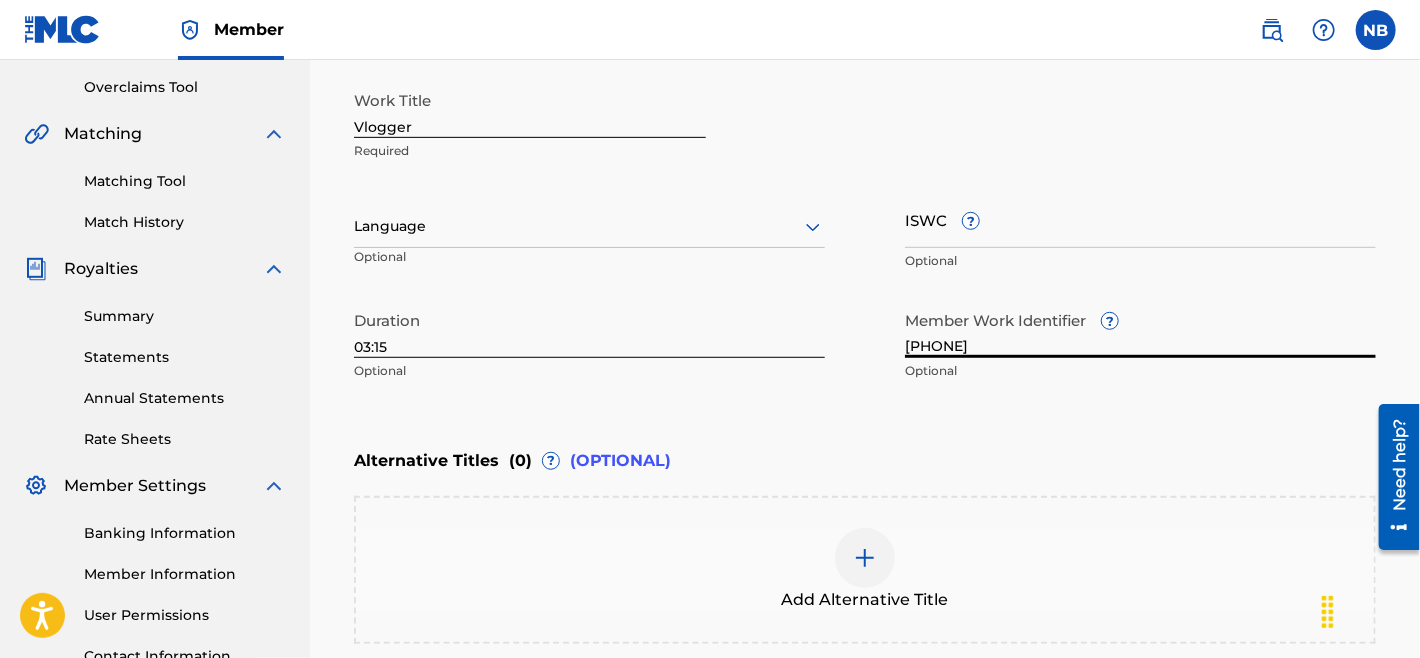 scroll, scrollTop: 519, scrollLeft: 0, axis: vertical 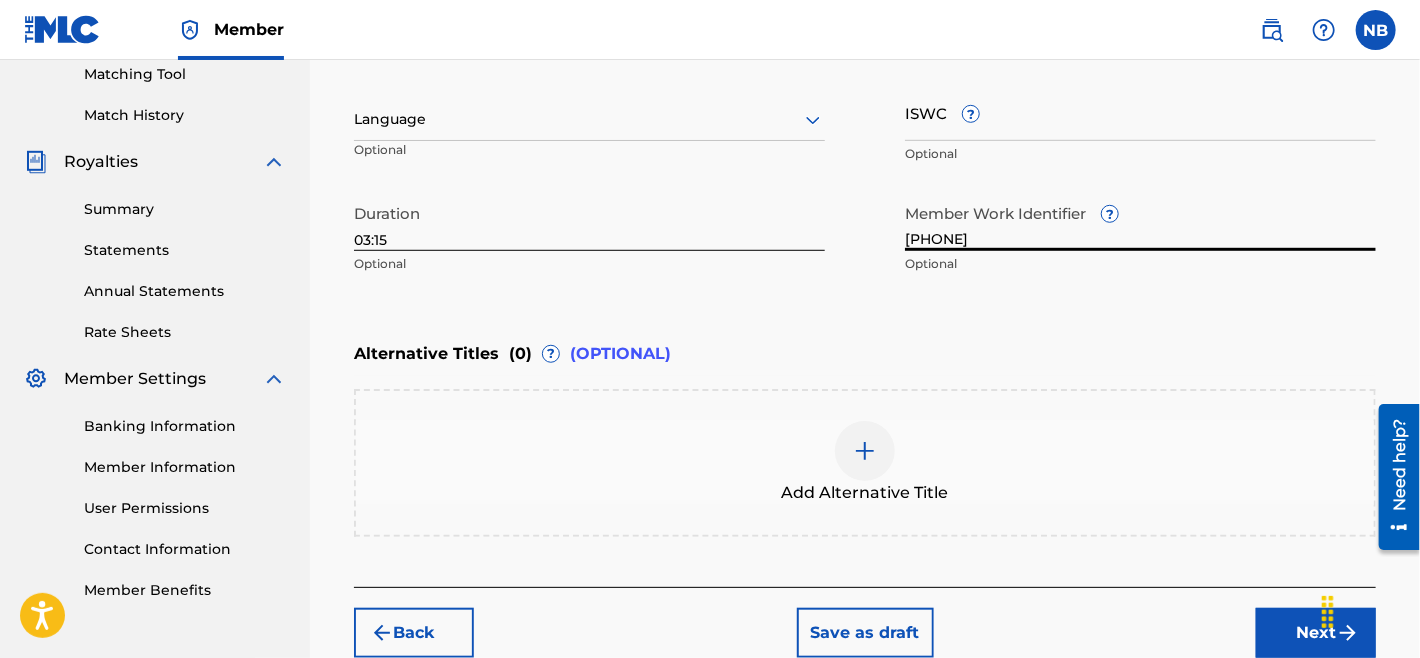 type on "[PHONE]" 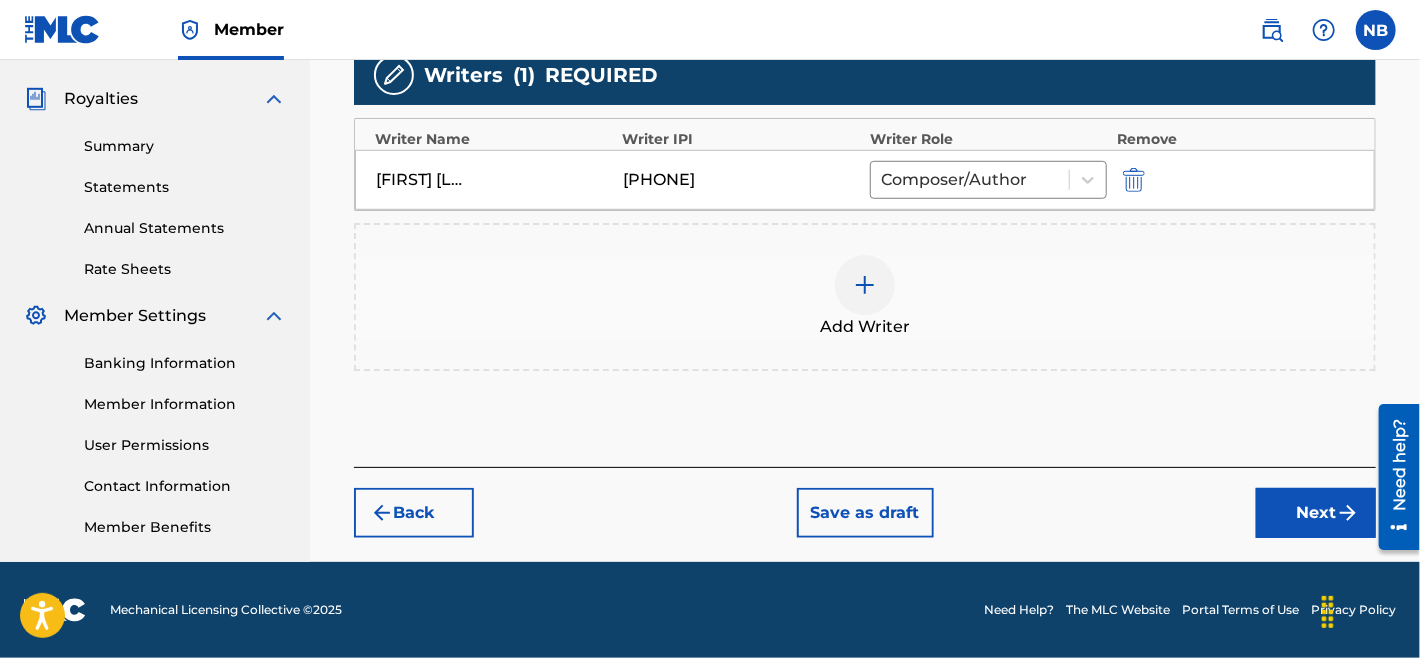 click on "Next" at bounding box center (1316, 513) 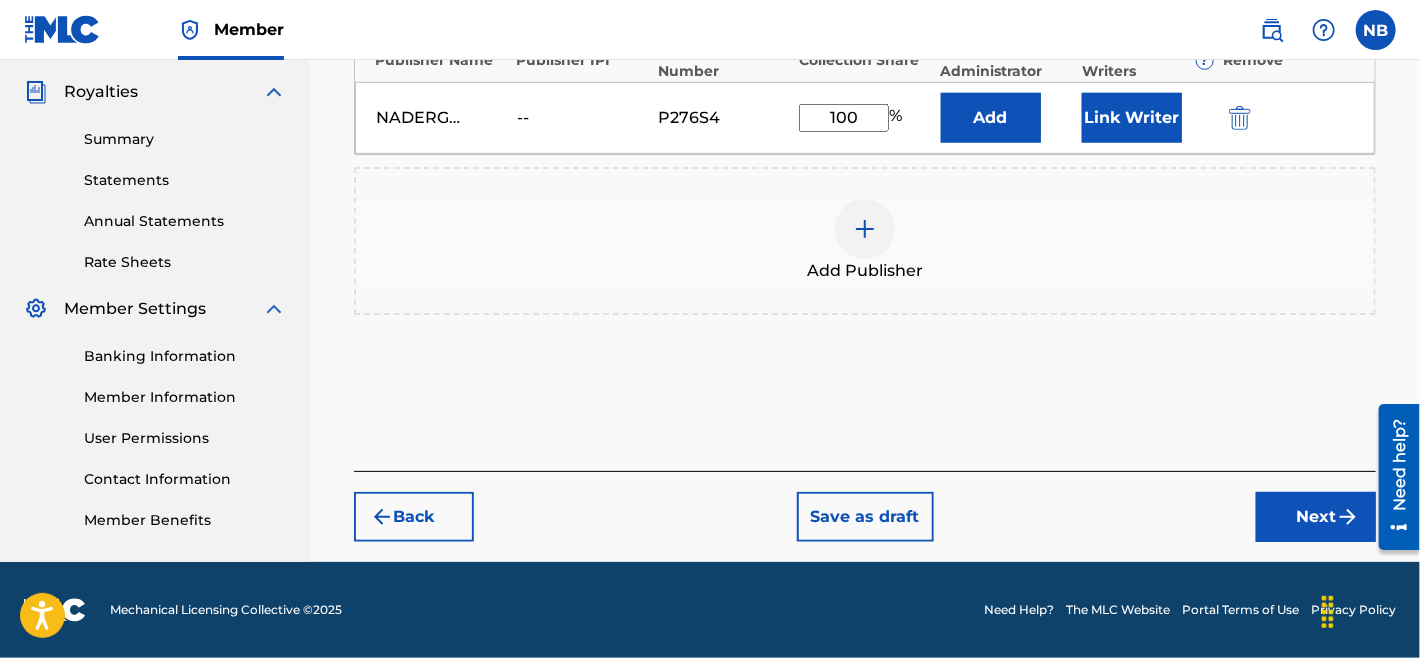 click on "Next" at bounding box center (1316, 517) 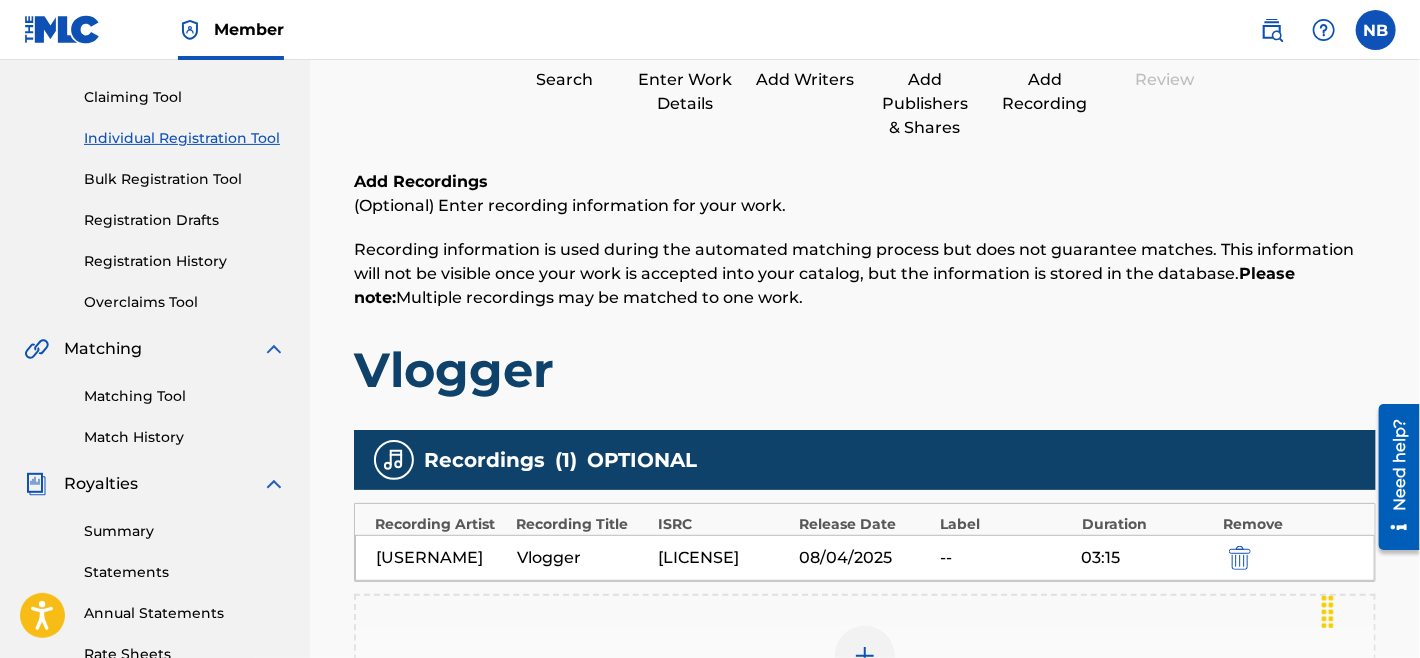 scroll, scrollTop: 0, scrollLeft: 0, axis: both 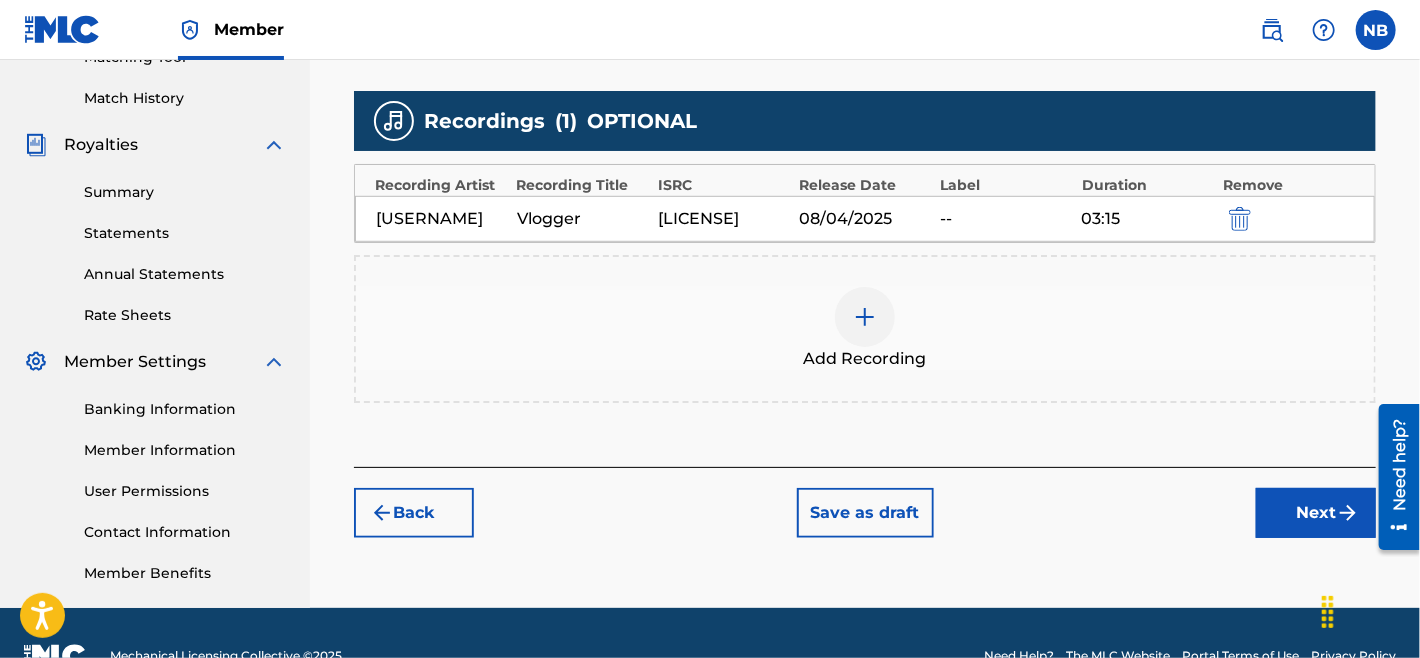 click on "Next" at bounding box center [1316, 513] 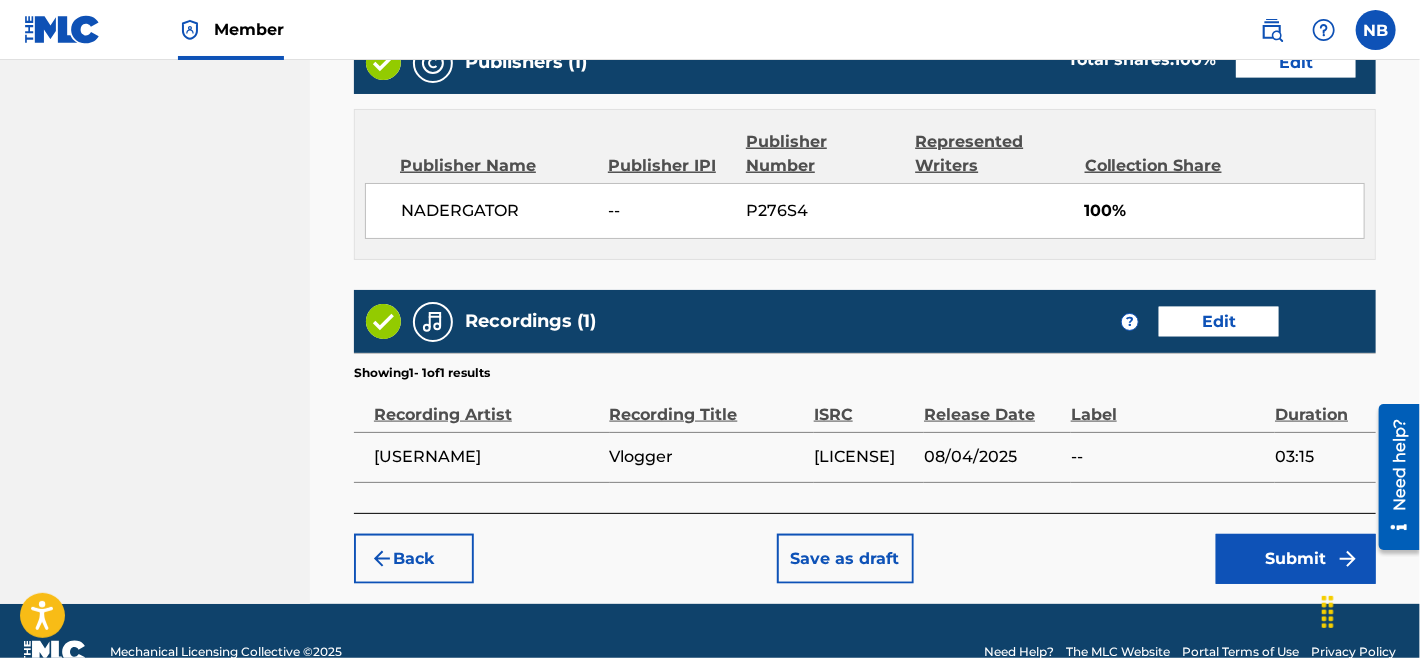 scroll, scrollTop: 1097, scrollLeft: 0, axis: vertical 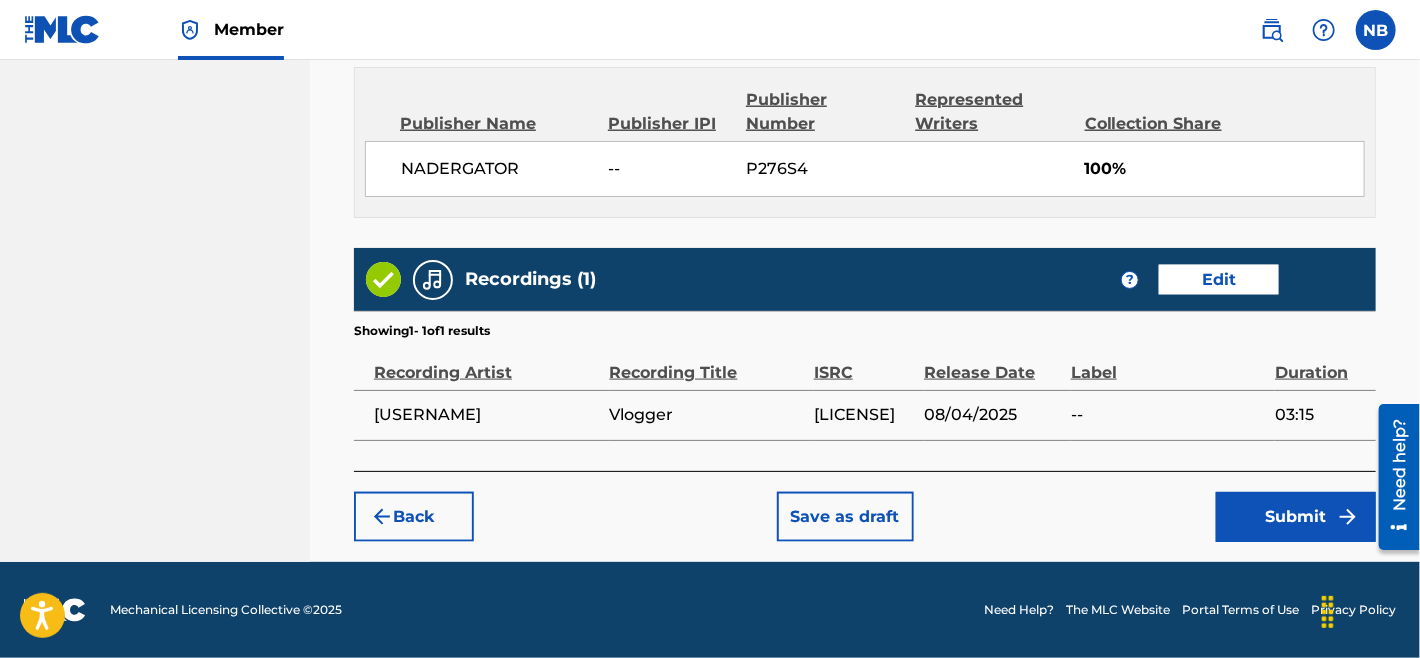 click on "Submit" at bounding box center [1296, 517] 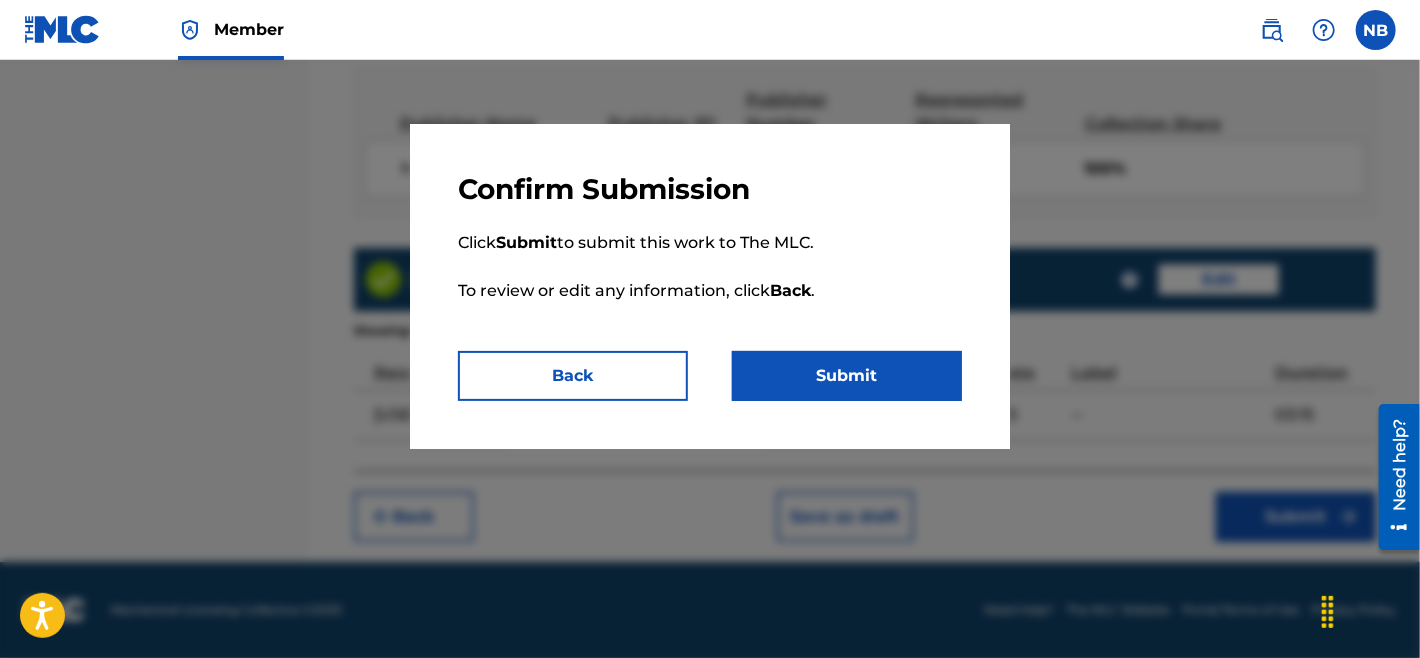 click on "Submit" at bounding box center [847, 376] 